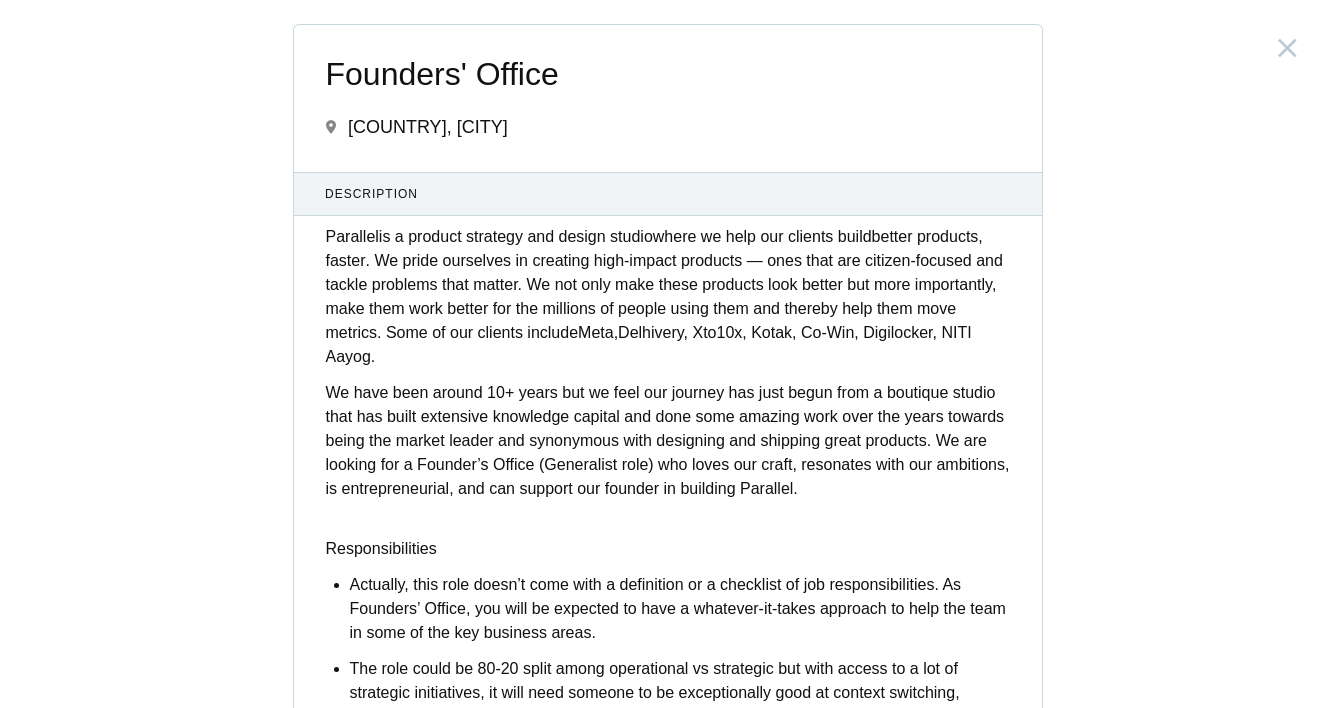 scroll, scrollTop: 0, scrollLeft: 0, axis: both 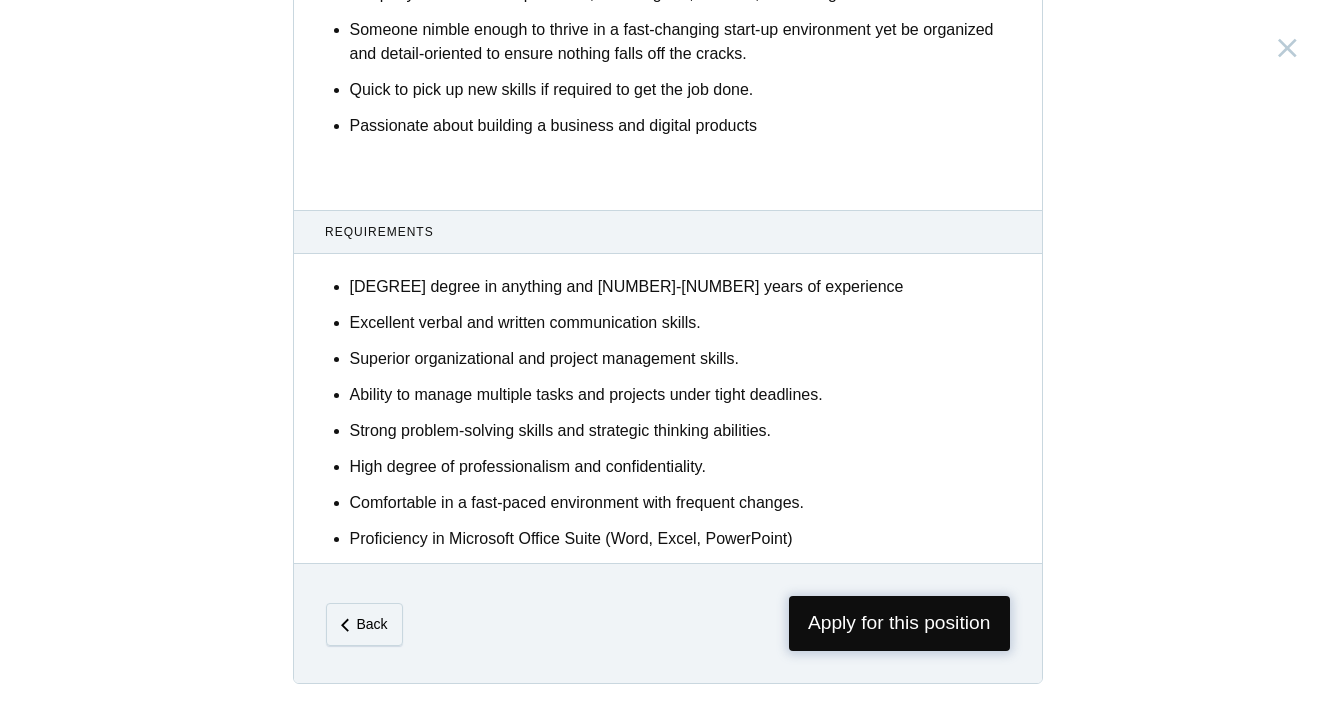 click on "Apply for this position" at bounding box center [899, 623] 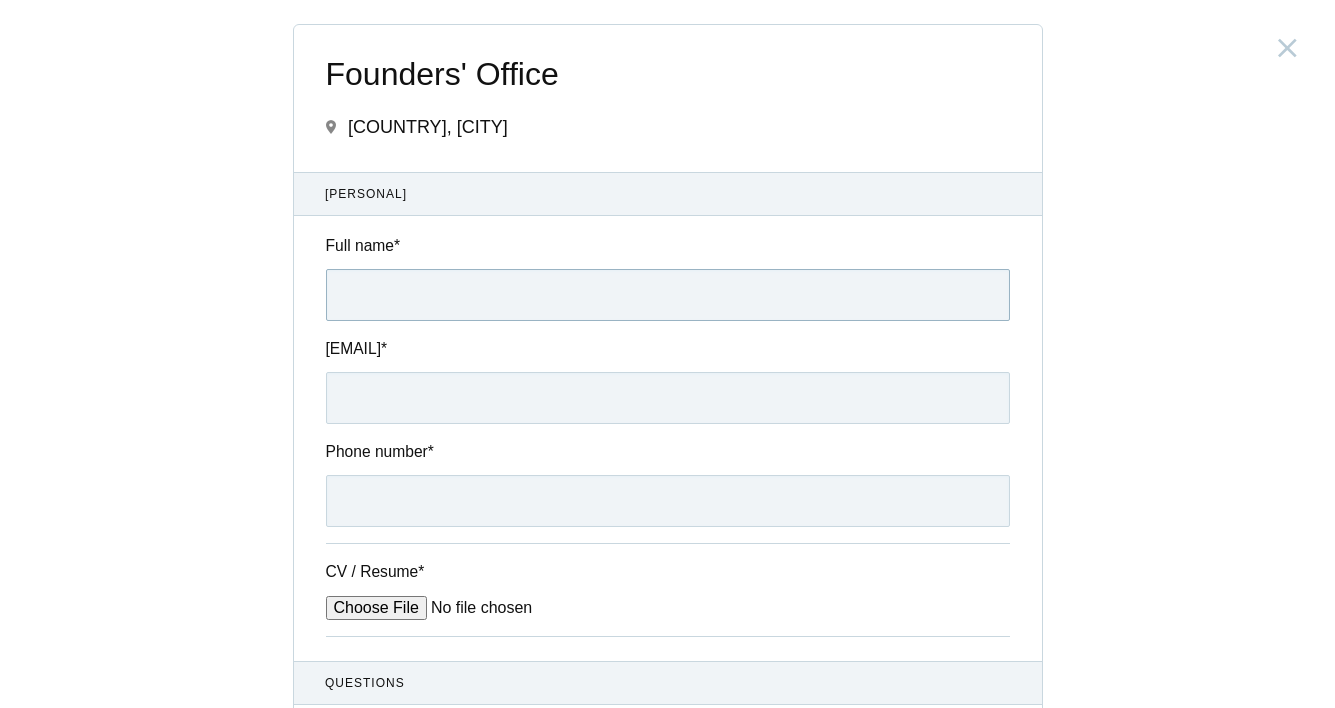 click on "Full name  *" at bounding box center (668, 295) 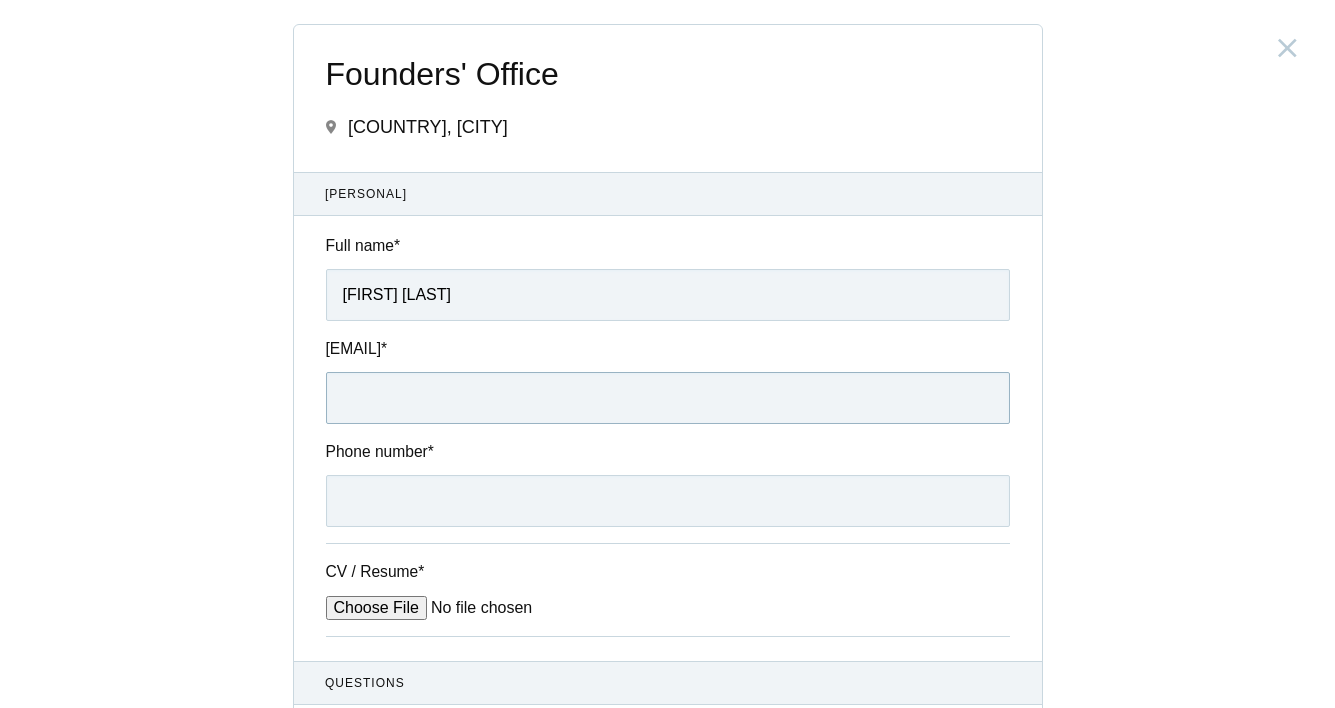 type on "[EMAIL]" 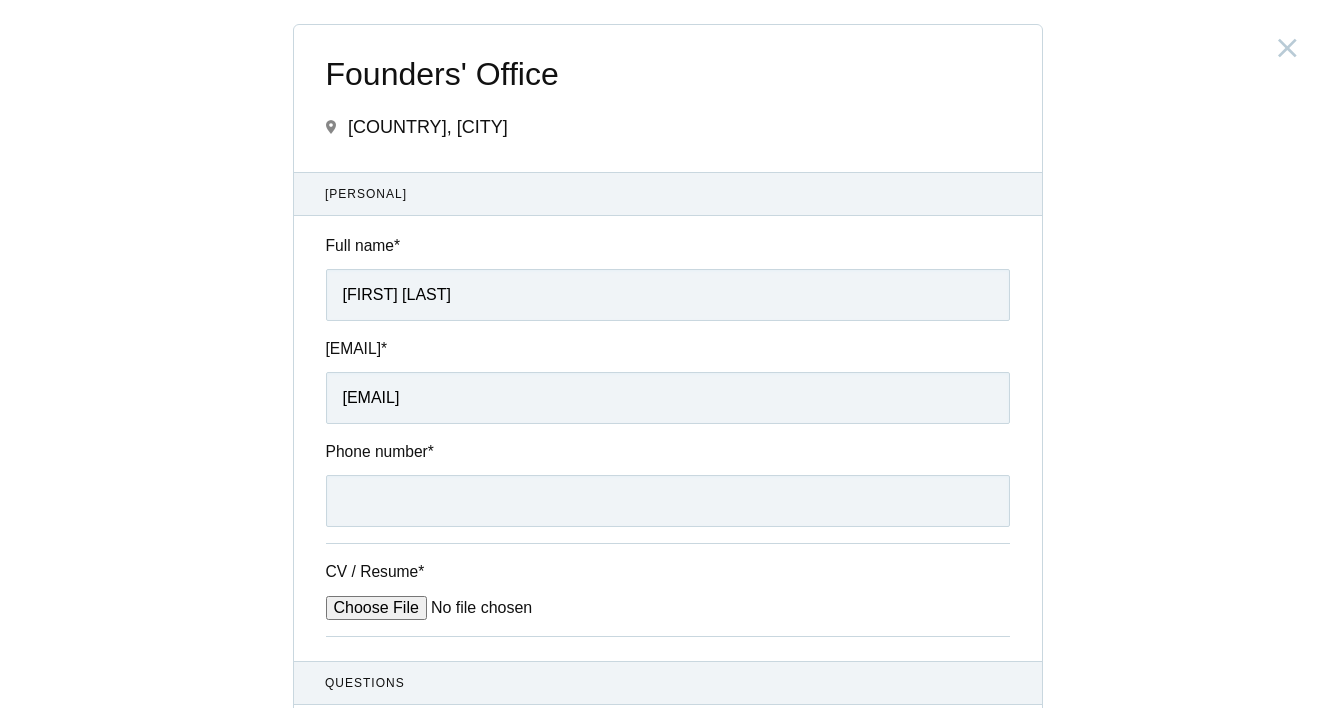 type on "[PHONE]" 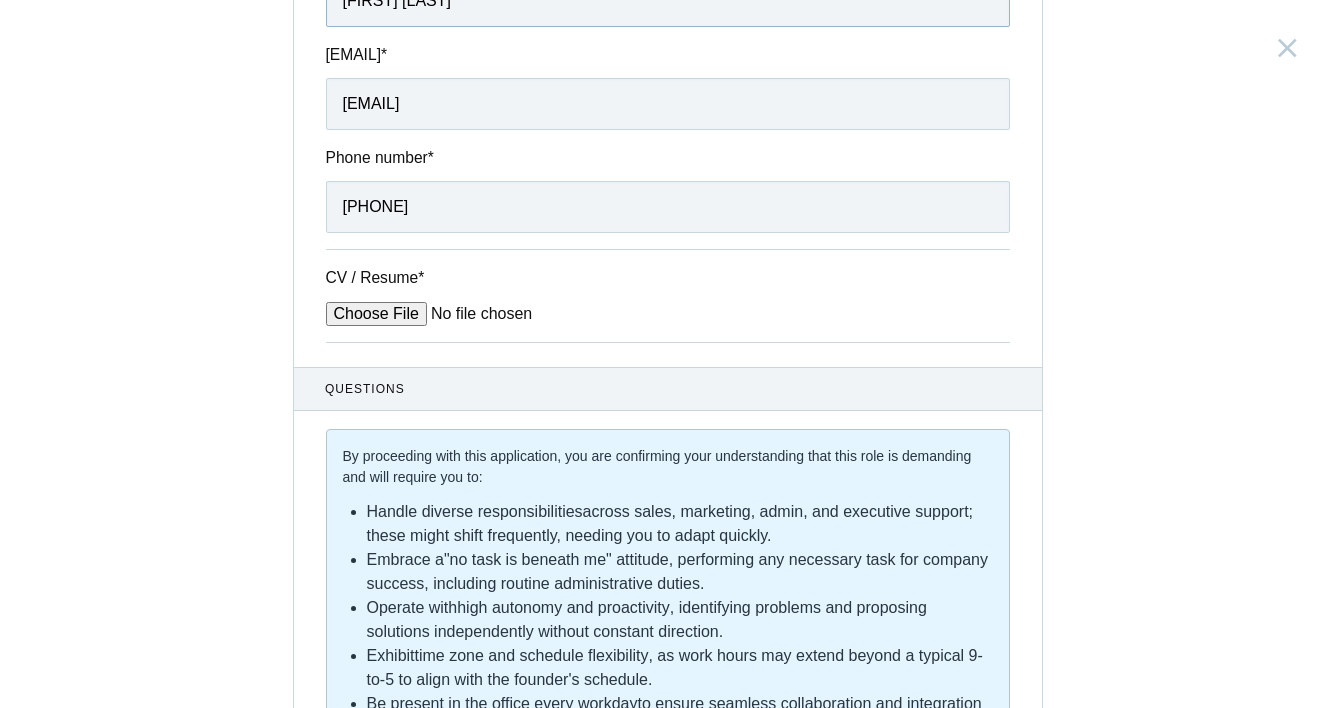 scroll, scrollTop: 303, scrollLeft: 0, axis: vertical 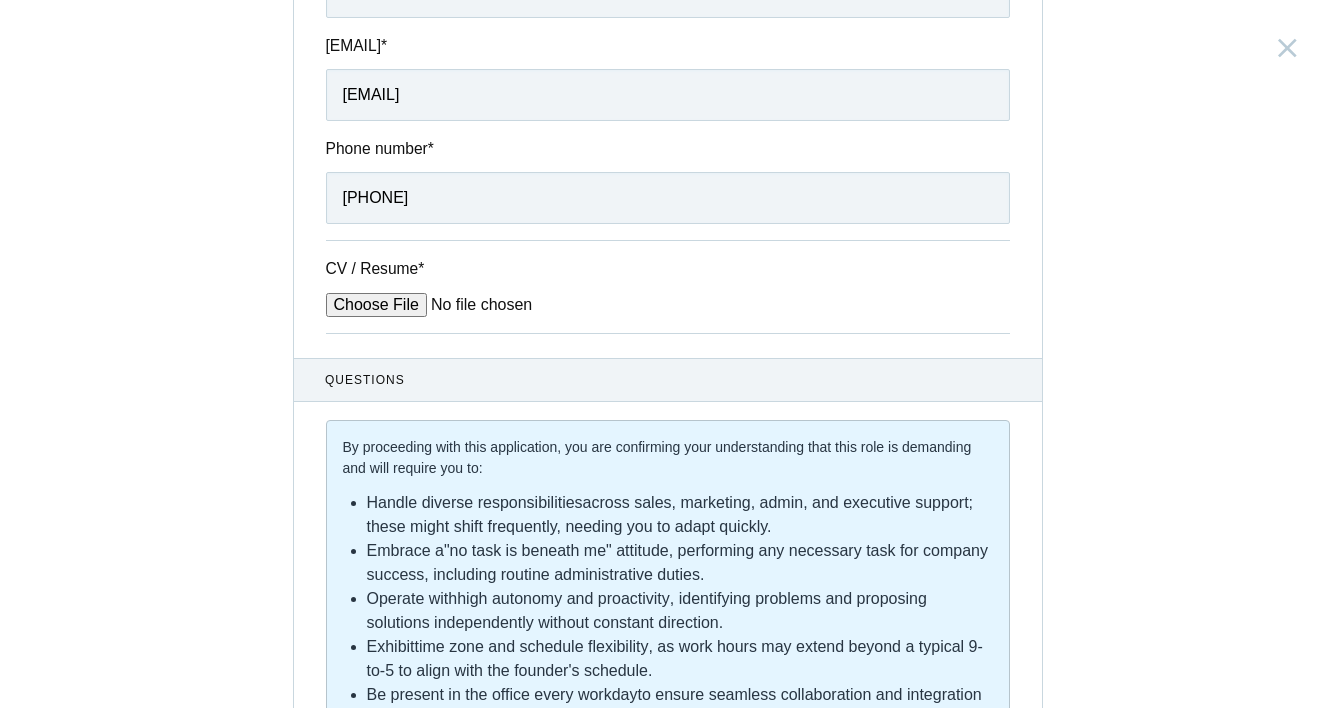 click on "CV / Resume  *" at bounding box center [477, 305] 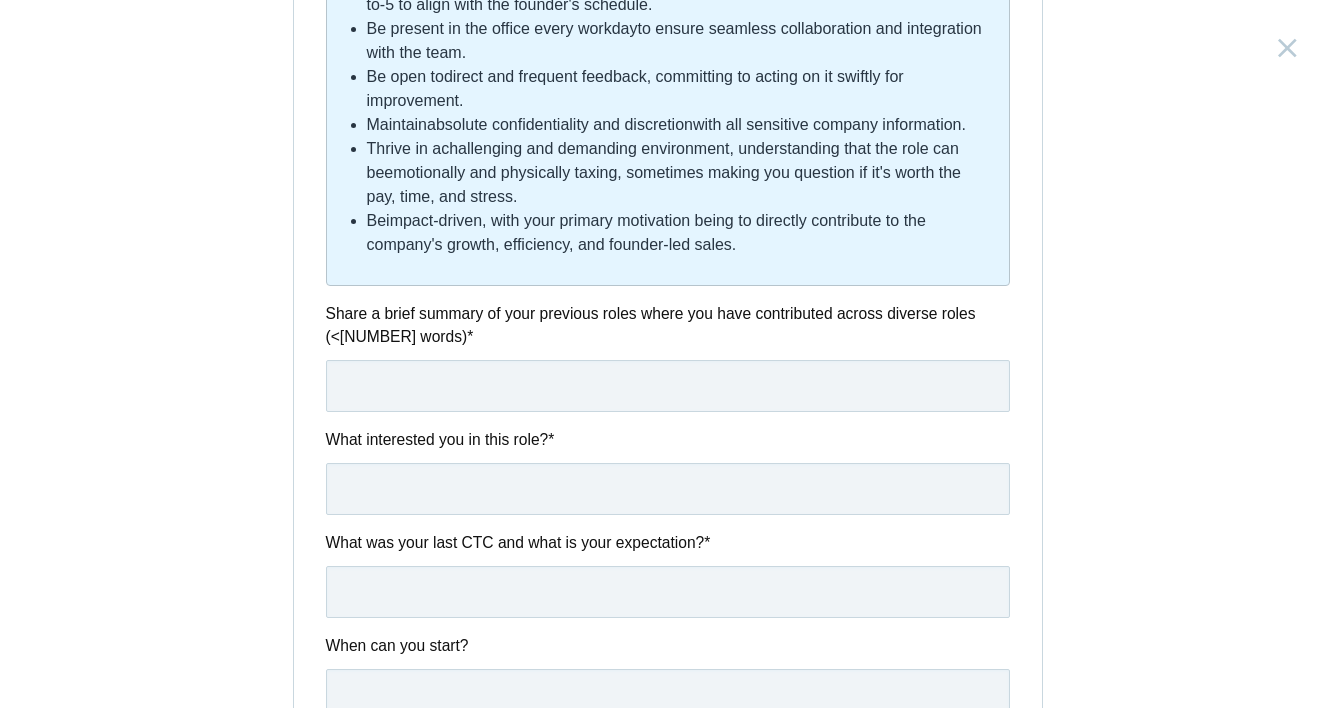 scroll, scrollTop: 970, scrollLeft: 0, axis: vertical 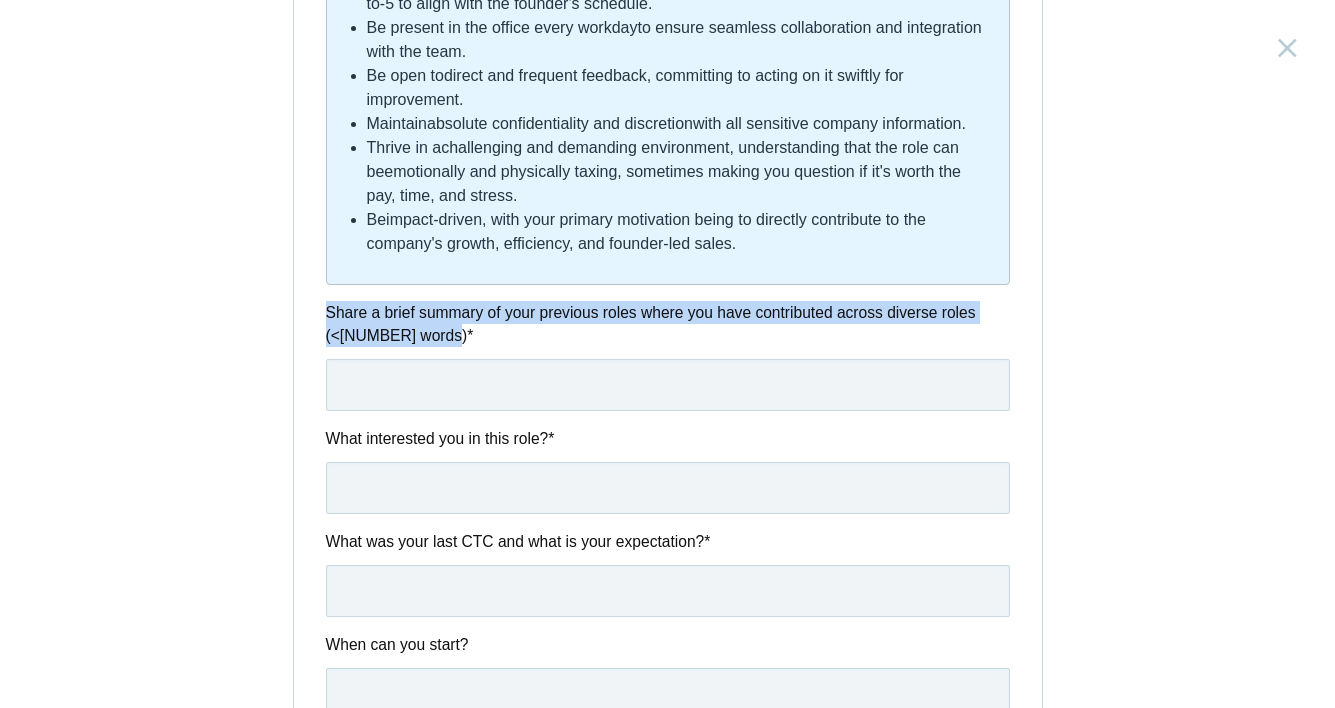 copy on "Share a brief summary of your previous roles where you have contributed across diverse roles (<[NUMBER] words)" 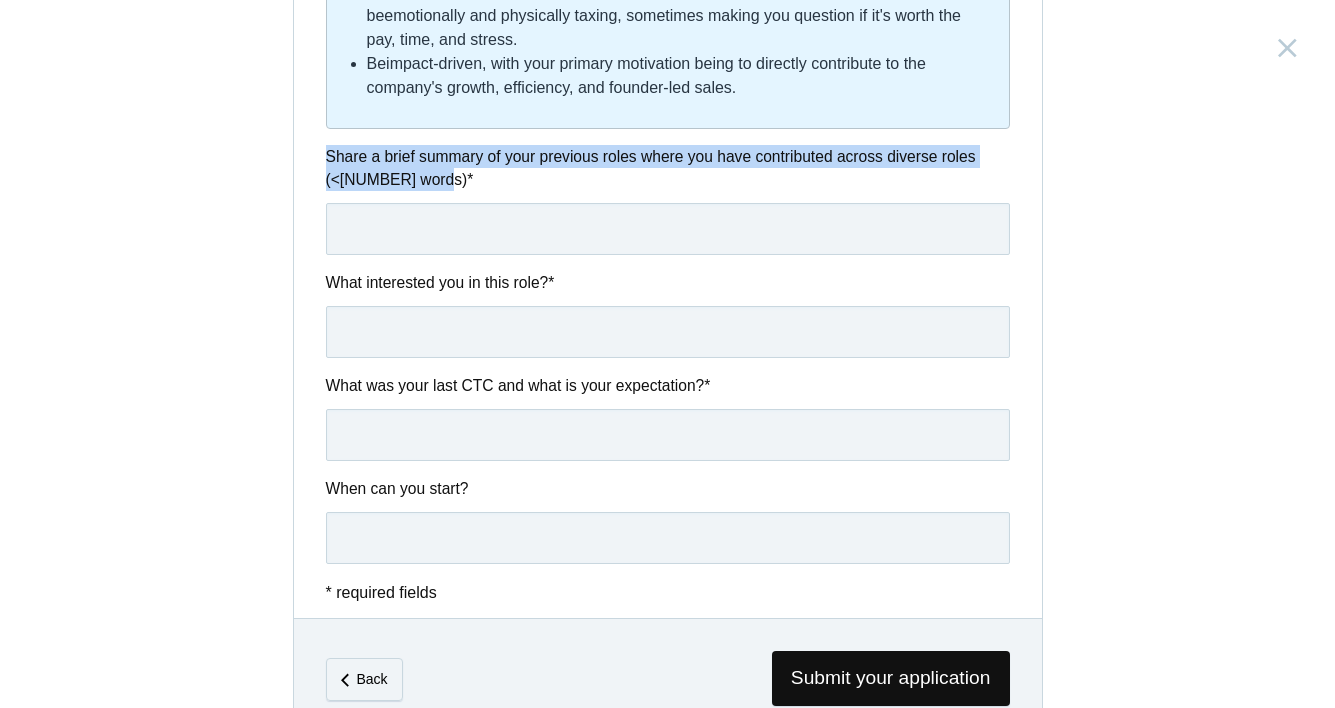 scroll, scrollTop: 1144, scrollLeft: 0, axis: vertical 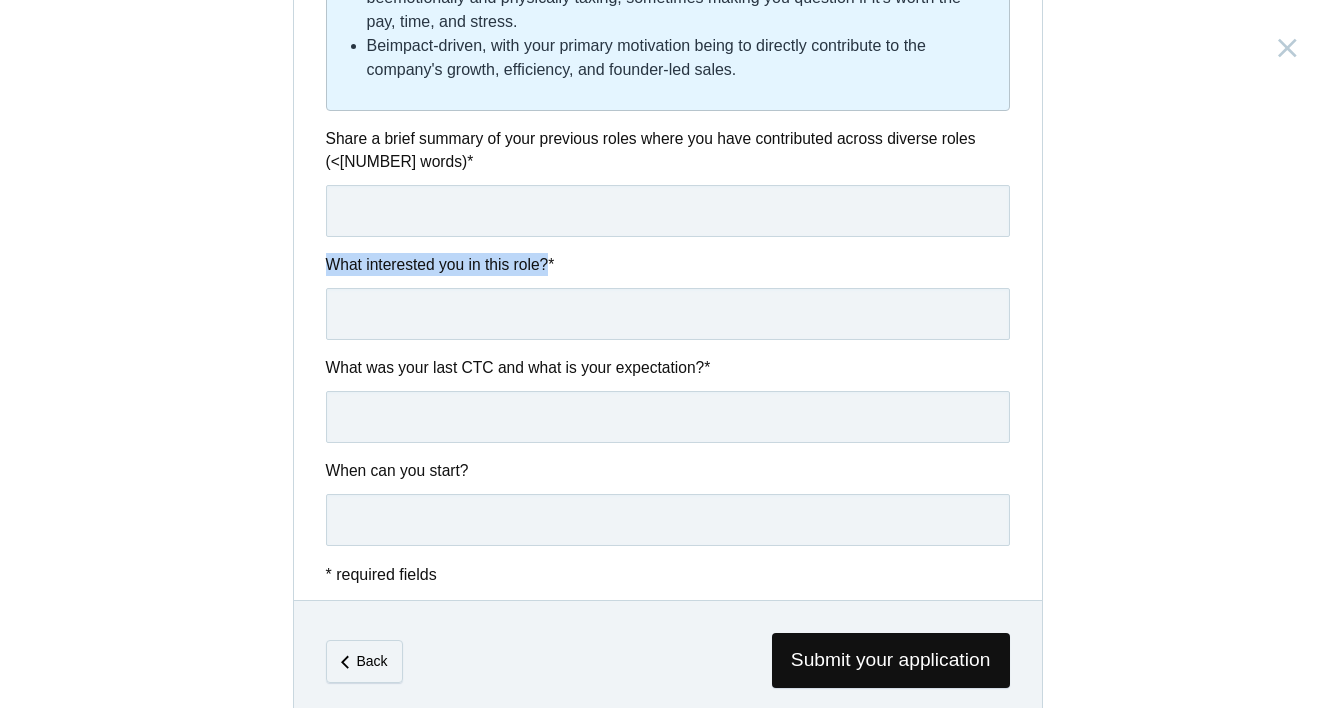 drag, startPoint x: 322, startPoint y: 300, endPoint x: 557, endPoint y: 298, distance: 235.00851 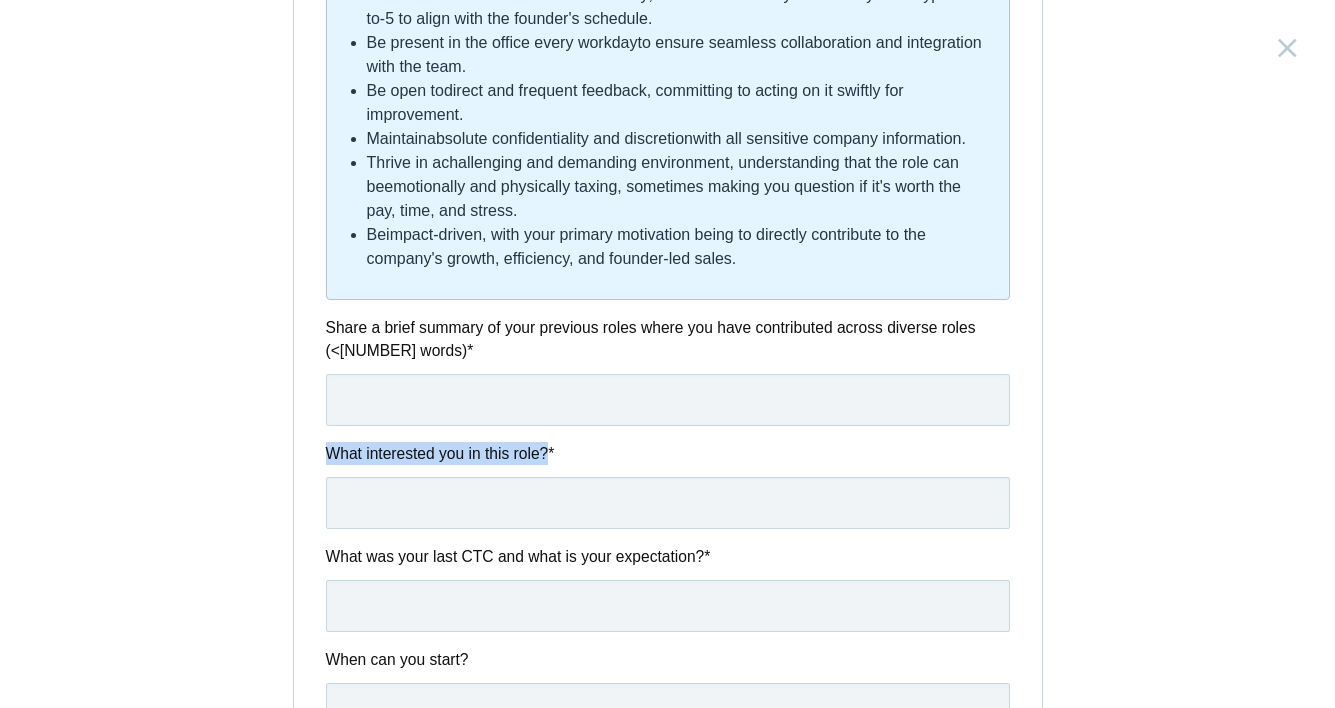 scroll, scrollTop: 1075, scrollLeft: 0, axis: vertical 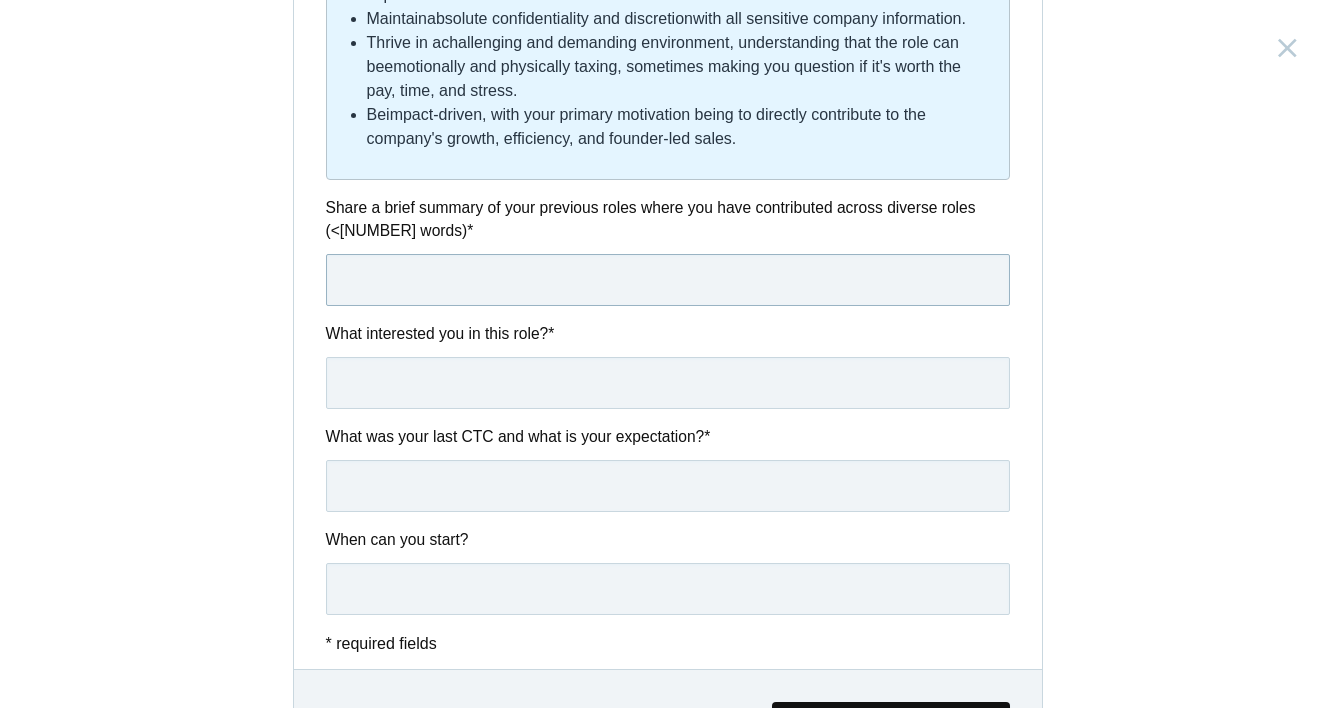 click at bounding box center [668, 280] 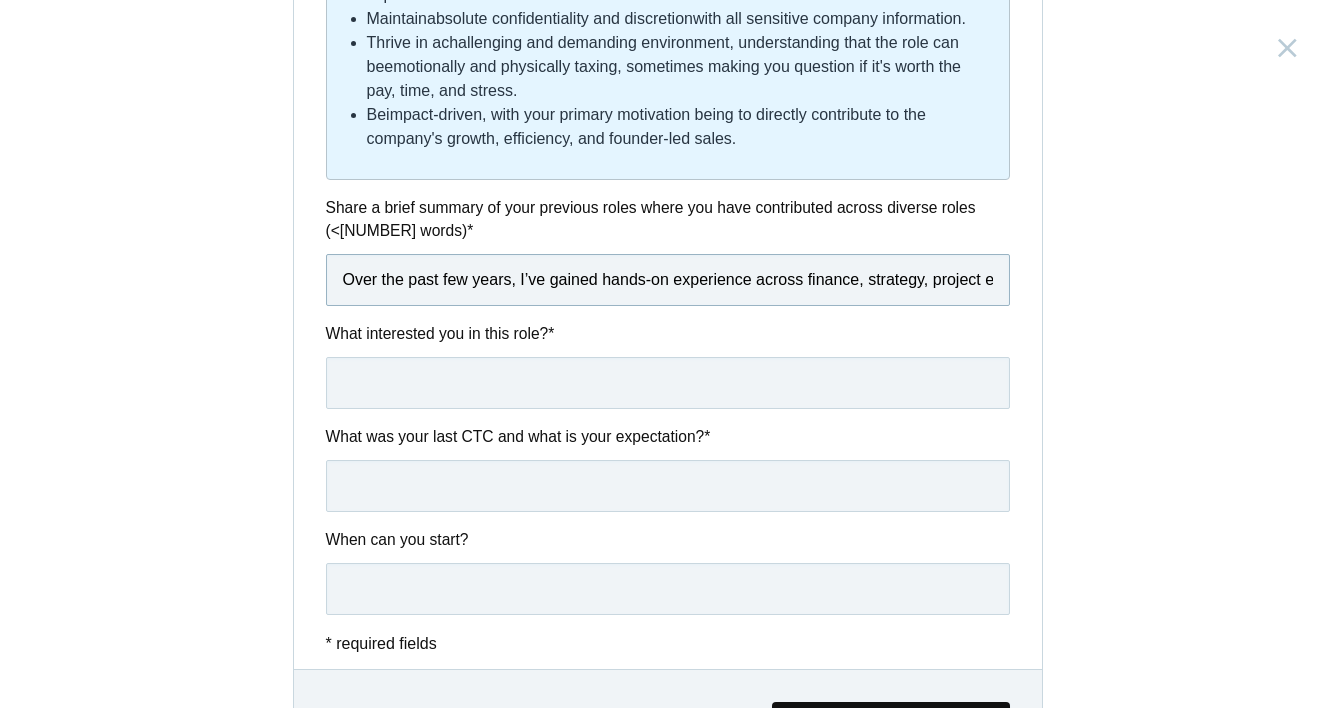 scroll, scrollTop: 0, scrollLeft: 14967, axis: horizontal 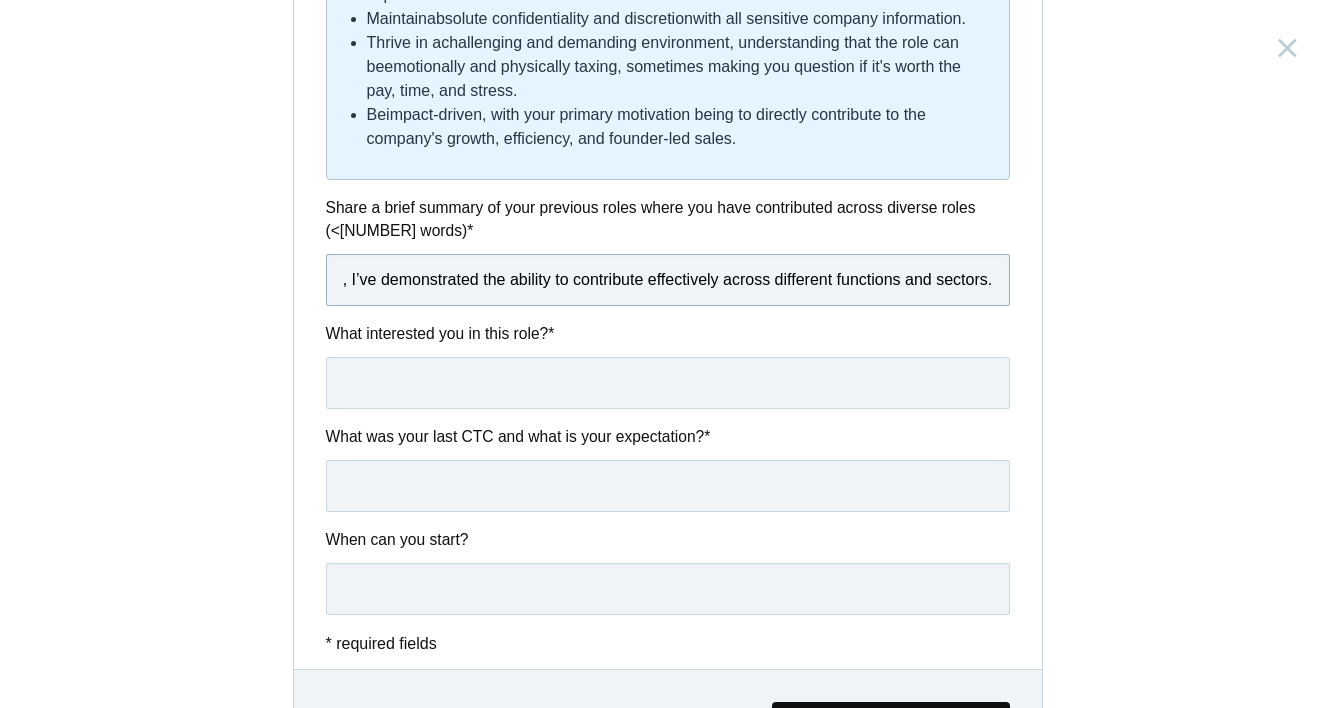 type on "Over the past few years, I’ve gained hands-on experience across finance, strategy, project execution, and consulting, allowing me to contribute meaningfully in both corporate and nonprofit settings.  At Essar Power, I worked in the Corporate Finance & Accounts team where I built financial models to support capital allocation decisions. I helped identify cost-saving opportunities that reduced operating expenses by 10% and supported debt restructuring analysis that led to a 20% reduction in debt burden. My work directly supported leadership decision-making and reinforced the company’s sustainability initiatives.  Before that, at Anix Systems, I worked as an Associate Strategic Partner, where my responsibilities spanned market research, HR strategy, and internal operations. I led efforts to revamp HR policies, which improved employee satisfaction by 20% and streamlined recruitment processes to increase efficiency by 30%. This role taught me how to connect data insights with operational improvements.  During m..." 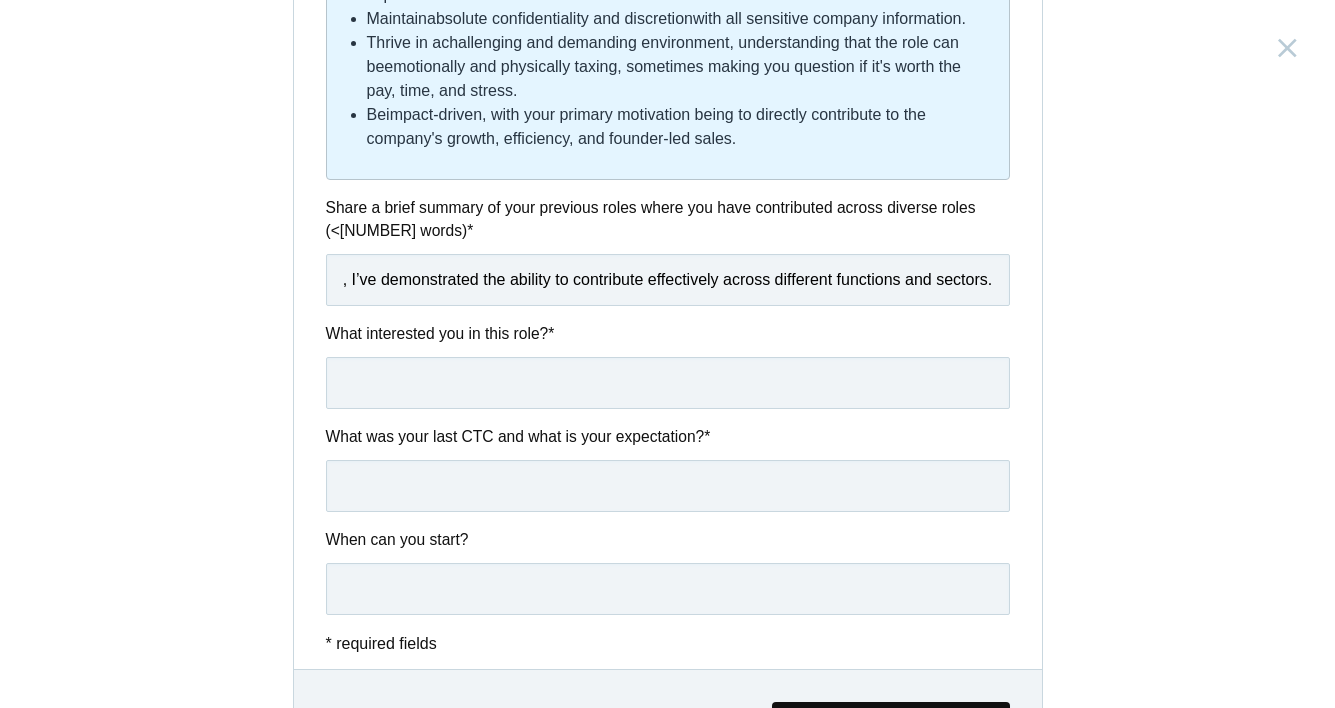 scroll, scrollTop: 0, scrollLeft: 0, axis: both 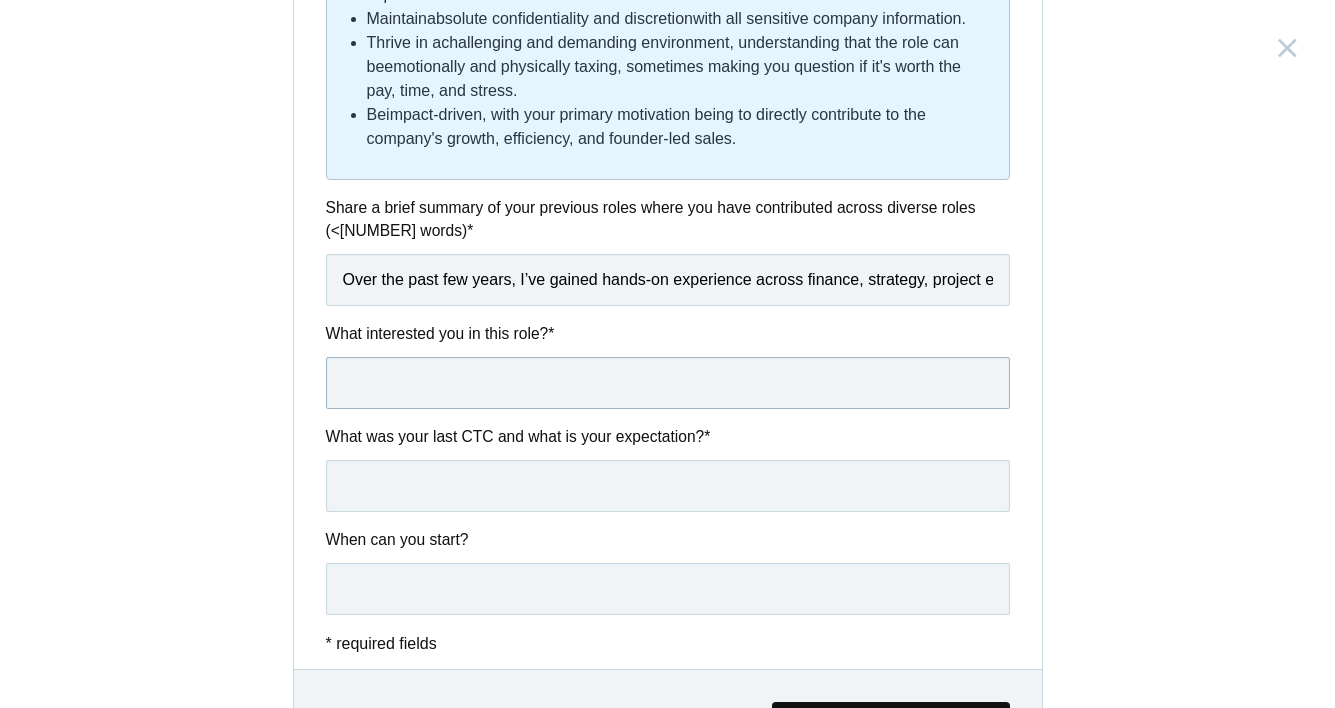click at bounding box center [668, 383] 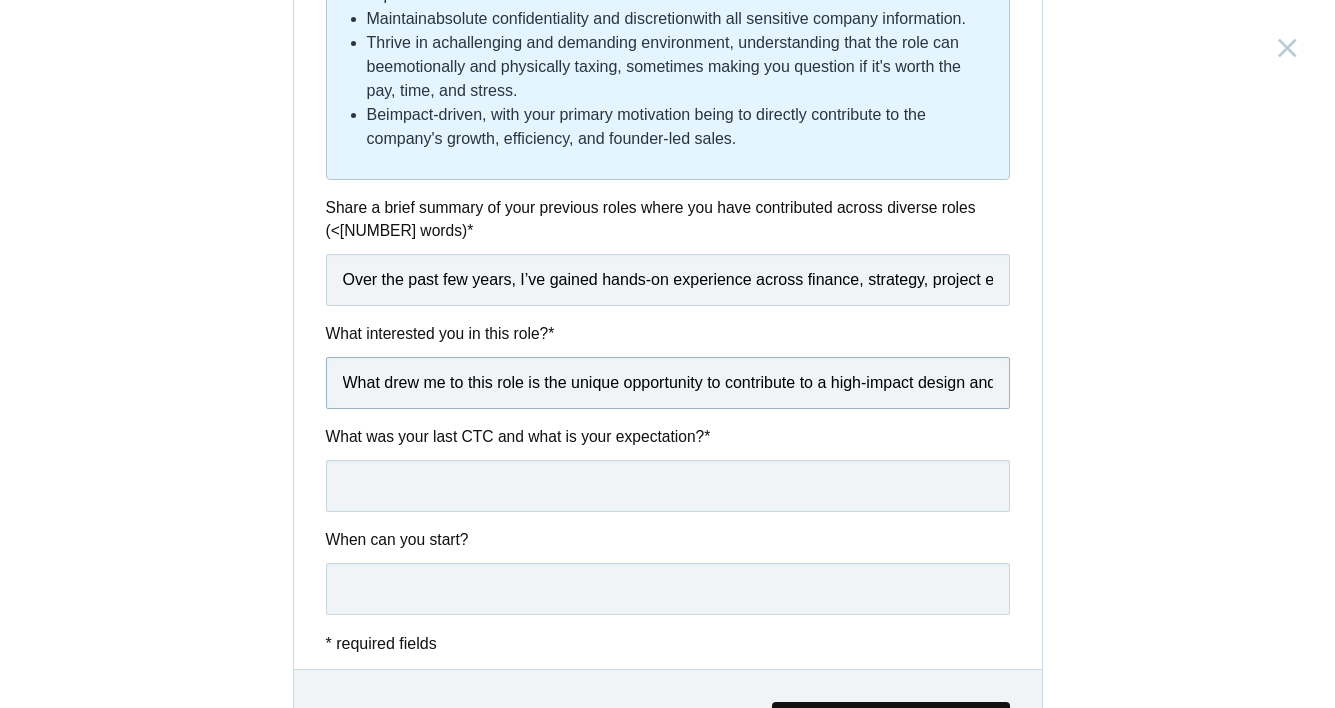 scroll, scrollTop: 0, scrollLeft: 5179, axis: horizontal 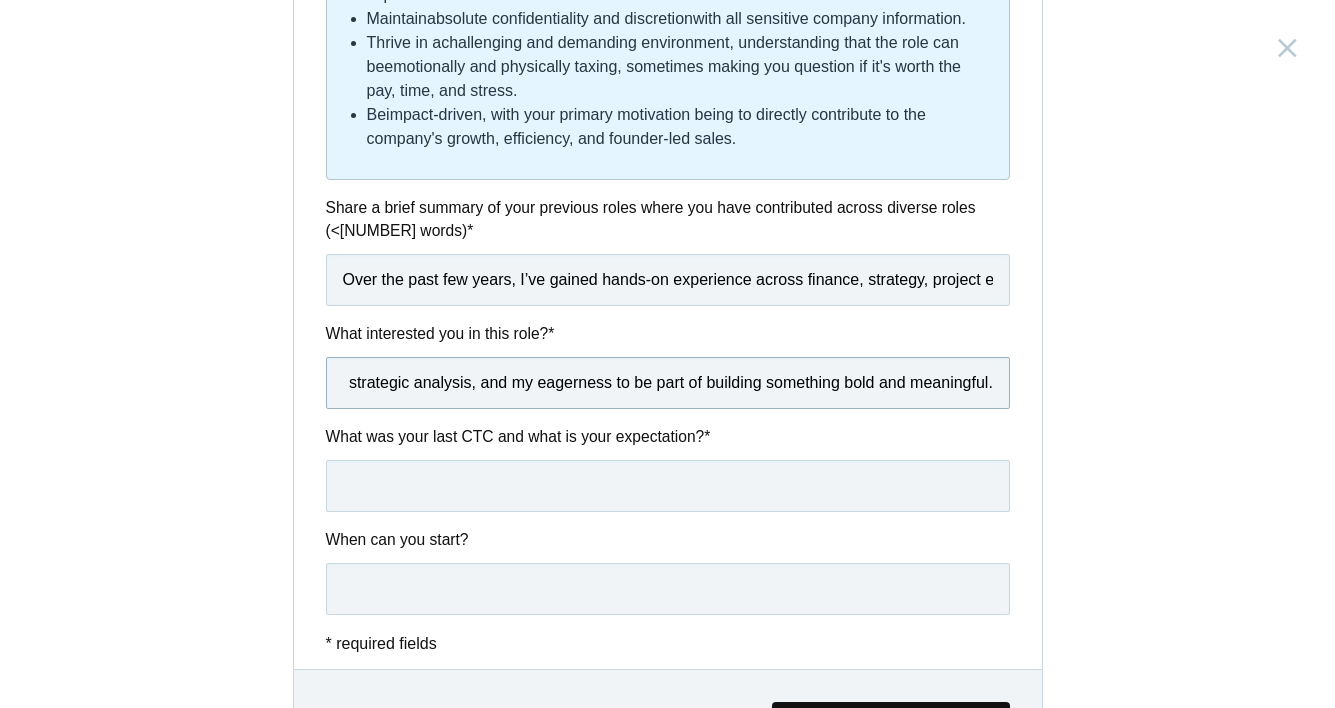 click on "What drew me to this role is the unique opportunity to contribute to a high-impact design and strategy studio like Parallel, known for creating products that are not only user-centric but truly transformative at scale — from platforms like Co-WIN and DigiLocker to private-sector innovations. The Founders' Office role stood out to me because it offers a rare blend of strategic ownership and hands-on operational execution. I’m excited by the idea of working closely with visionary leadership, supporting across functions like partnerships, internal ops, and special projects. The generalist nature of the role, combined with its entrepreneurial expectations, aligns perfectly with my background in cross-functional project execution, strategic analysis, and my eagerness to be part of building something bold and meaningful." at bounding box center (668, 383) 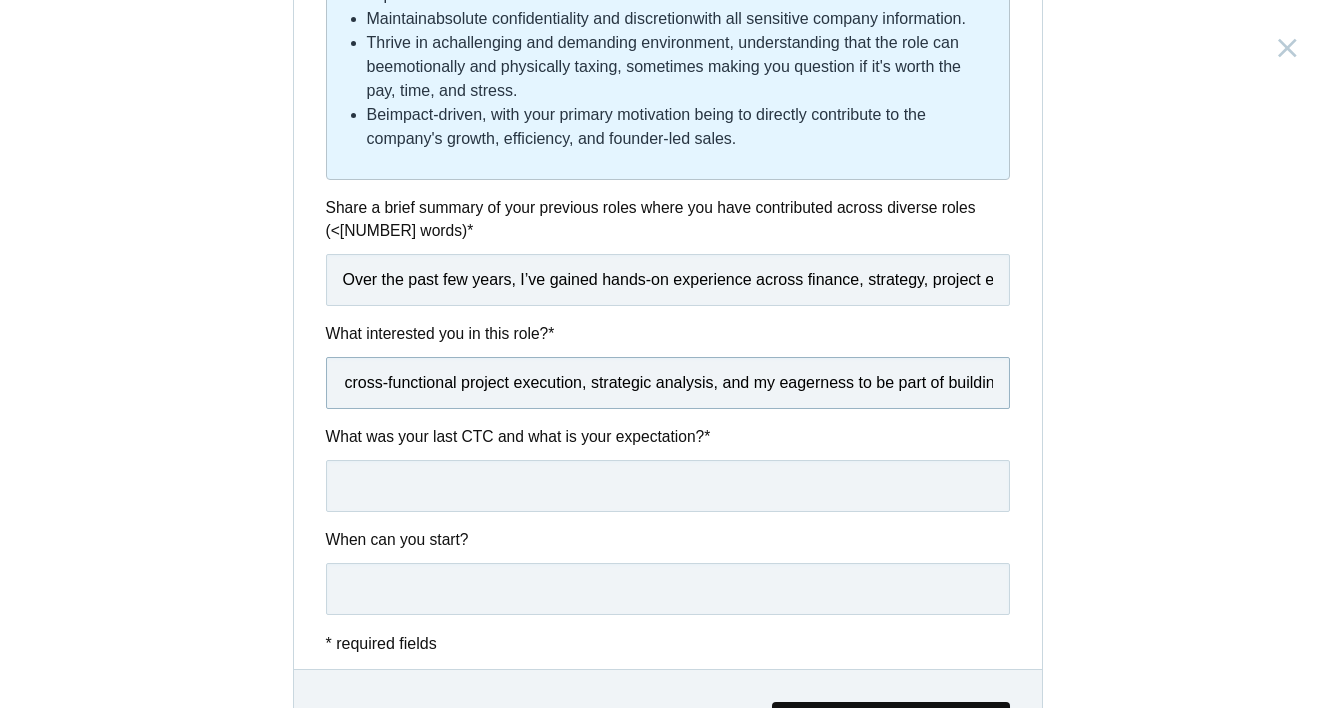 click on "What drew me to this role is the unique opportunity to contribute to a high-impact design and strategy studio like Parallel, known for creating products that are not only user-centric but truly transformative at scale — from platforms like Co-WIN and DigiLocker to private-sector innovations. The Founders' Office role stood out to me because it offers a rare blend of strategic ownership and hands-on operational execution. I’m excited by the idea of working closely with visionary leadership, supporting across functions like partnerships, internal ops, and special projects. The generalist nature of the role, combined with its entrepreneurial expectations, aligns perfectly with my background in cross-functional project execution, strategic analysis, and my eagerness to be part of building something bold and meaningful." at bounding box center (668, 383) 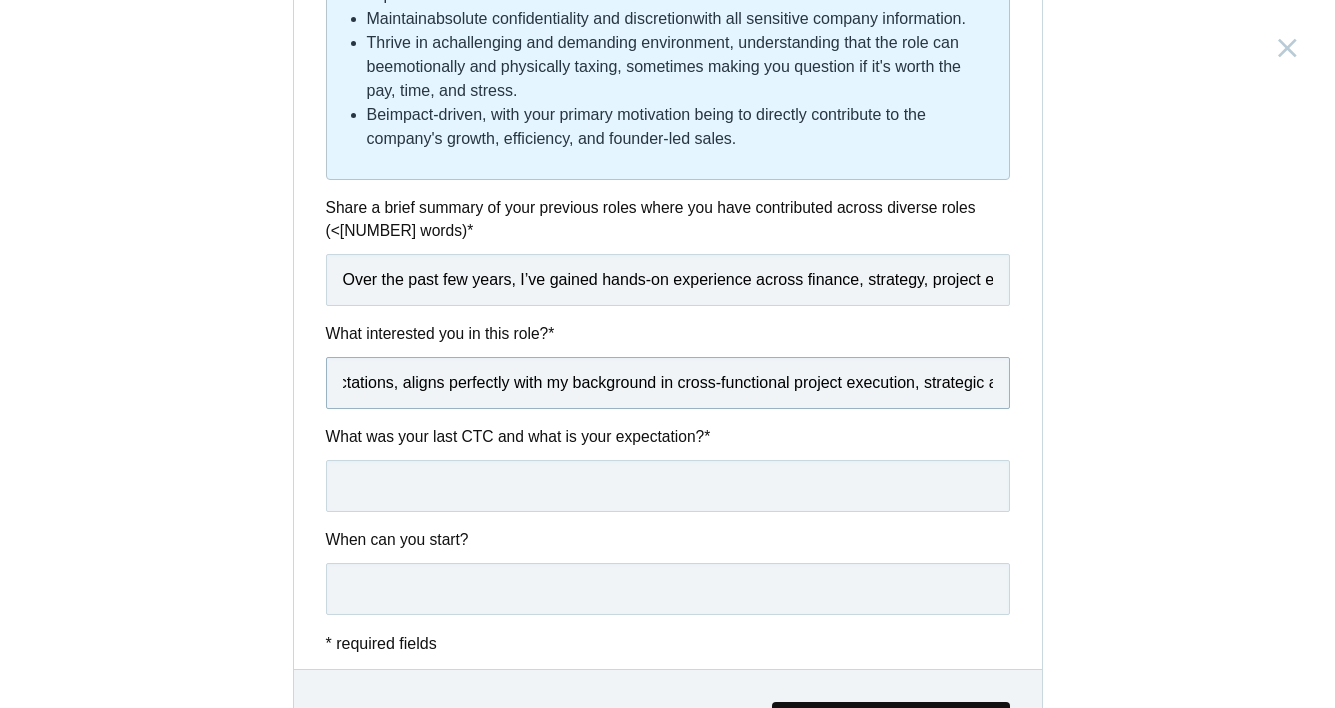 click on "What drew me to this role is the unique opportunity to contribute to a high-impact design and strategy studio like Parallel, known for creating products that are not only user-centric but truly transformative at scale — from platforms like Co-WIN and DigiLocker to private-sector innovations. The Founders' Office role stood out to me because it offers a rare blend of strategic ownership and hands-on operational execution. I’m excited by the idea of working closely with visionary leadership, supporting across functions like partnerships, internal ops, and special projects. The generalist nature of the role, combined with its entrepreneurial expectations, aligns perfectly with my background in cross-functional project execution, strategic analysis, and my eagerness to be part of building something bold and meaningful." at bounding box center [668, 383] 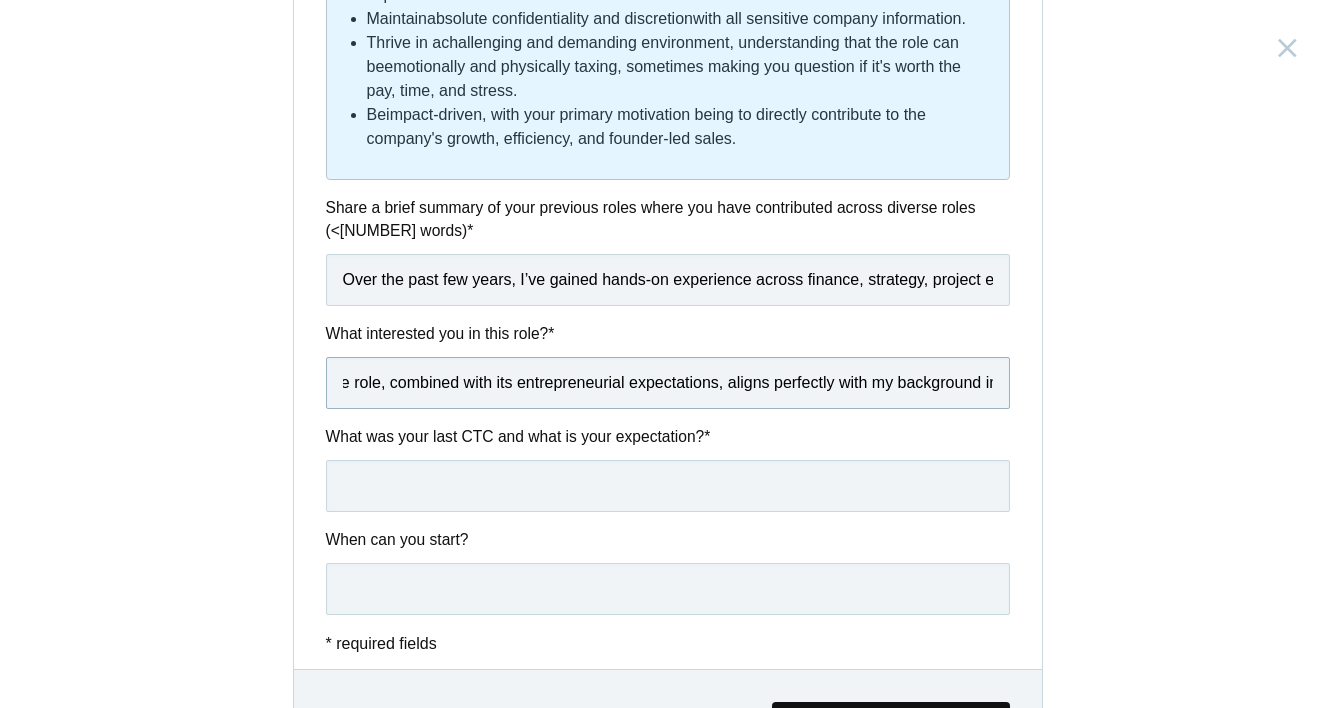 click on "What drew me to this role is the unique opportunity to contribute to a high-impact design and strategy studio like Parallel, known for creating products that are not only user-centric but truly transformative at scale — from platforms like Co-WIN and DigiLocker to private-sector innovations. The Founders' Office role stood out to me because it offers a rare blend of strategic ownership and hands-on operational execution. I’m excited by the idea of working closely with visionary leadership, supporting across functions like partnerships, internal ops, and special projects. The generalist nature of the role, combined with its entrepreneurial expectations, aligns perfectly with my background in cross-functional project execution, strategic analysis, and my eagerness to be part of building something bold and meaningful." at bounding box center [668, 383] 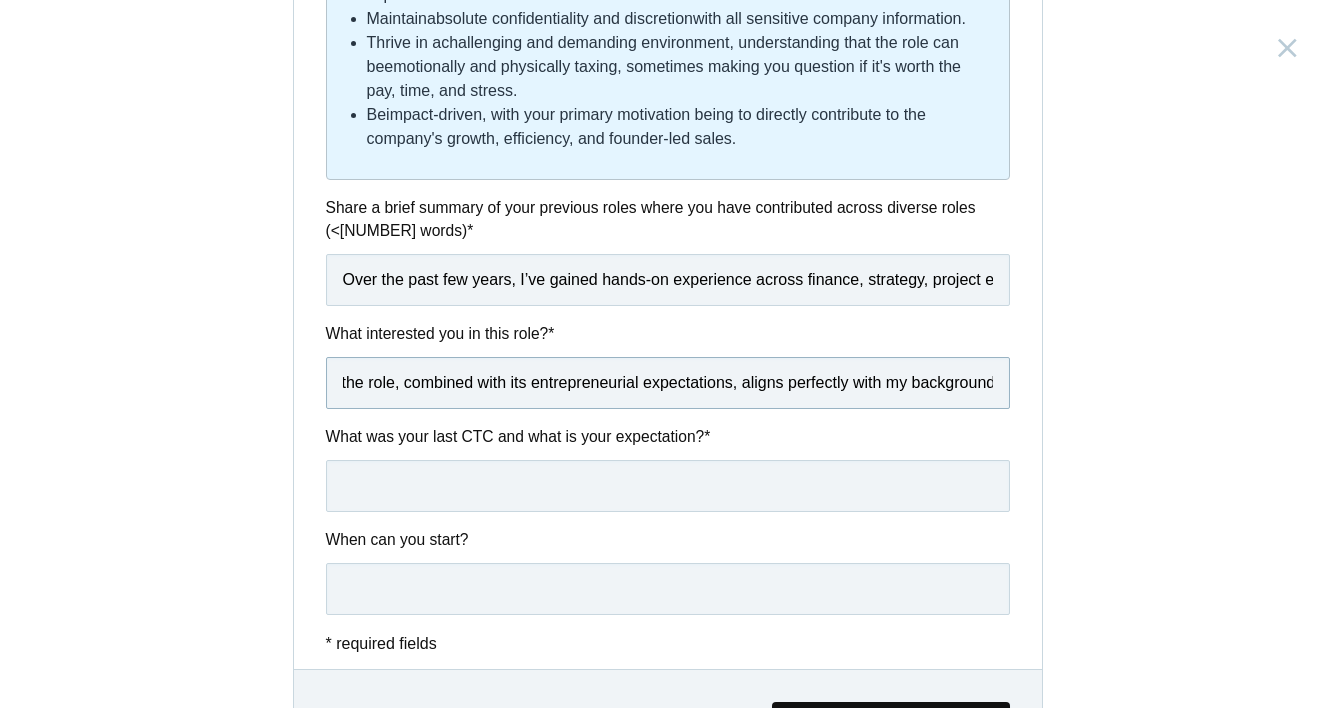 scroll, scrollTop: 0, scrollLeft: 3848, axis: horizontal 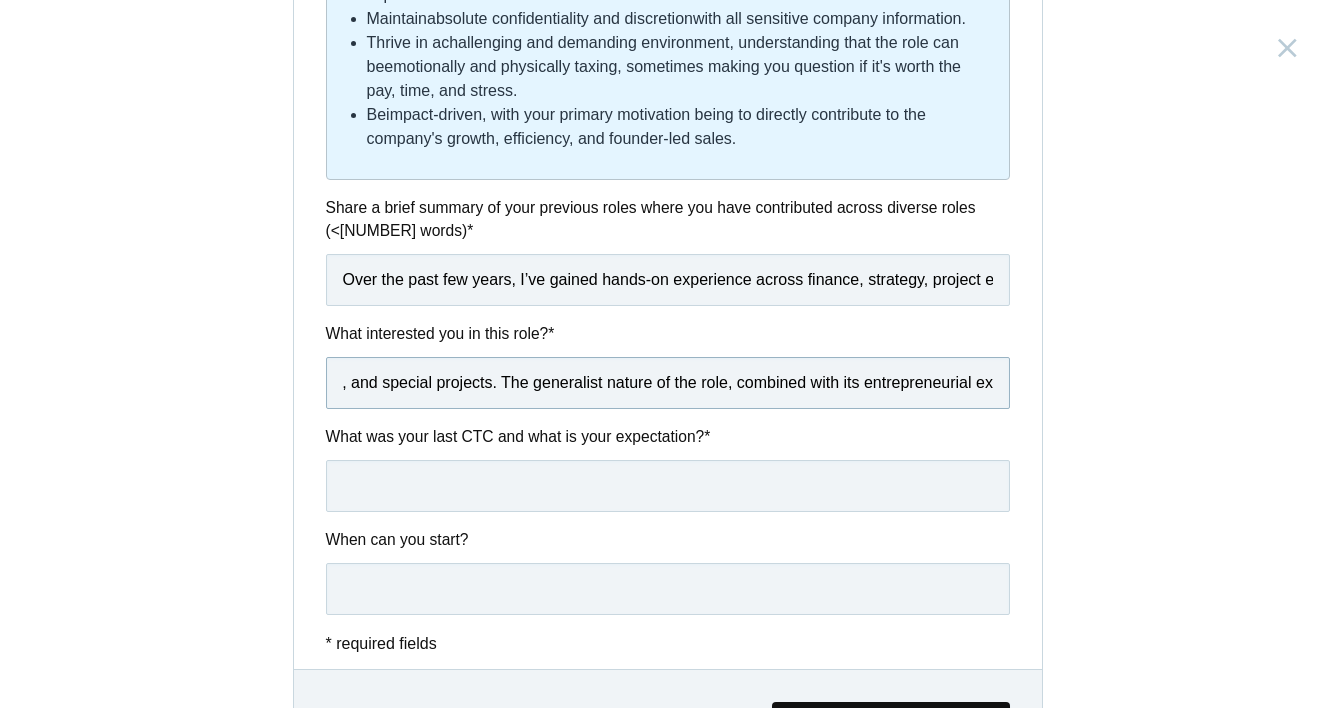 click on "What drew me to this role is the unique opportunity to contribute to a high-impact design and strategy studio like Parallel, known for creating products that are not only user-centric but truly transformative at scale — from platforms like Co-WIN and DigiLocker to private-sector innovations. The Founders' Office role stood out to me because it offers a rare blend of strategic ownership and hands-on operational execution. I’m excited by the idea of working closely with visionary leadership, supporting across functions like partnerships, internal ops, and special projects. The generalist nature of the role, combined with its entrepreneurial expectations, aligns perfectly with my background in cross-functional project execution, strategic analysis, and my eagerness to be part of building something bold and meaningful." at bounding box center [668, 383] 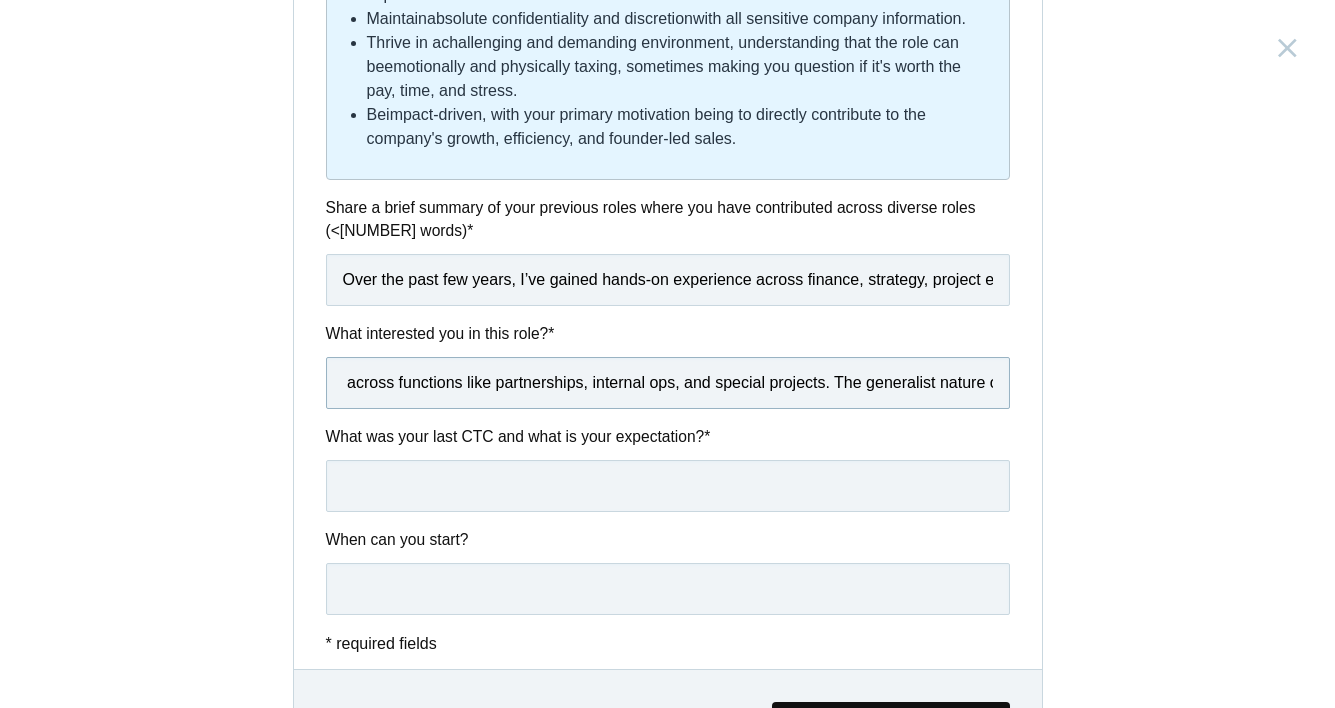 click on "What drew me to this role is the unique opportunity to contribute to a high-impact design and strategy studio like Parallel, known for creating products that are not only user-centric but truly transformative at scale — from platforms like Co-WIN and DigiLocker to private-sector innovations. The Founders' Office role stood out to me because it offers a rare blend of strategic ownership and hands-on operational execution. I’m excited by the idea of working closely with visionary leadership, supporting across functions like partnerships, internal ops, and special projects. The generalist nature of the role, combined with its entrepreneurial expectations, aligns perfectly with my background in cross-functional project execution, strategic analysis, and my eagerness to be part of building something bold and meaningful." at bounding box center (668, 383) 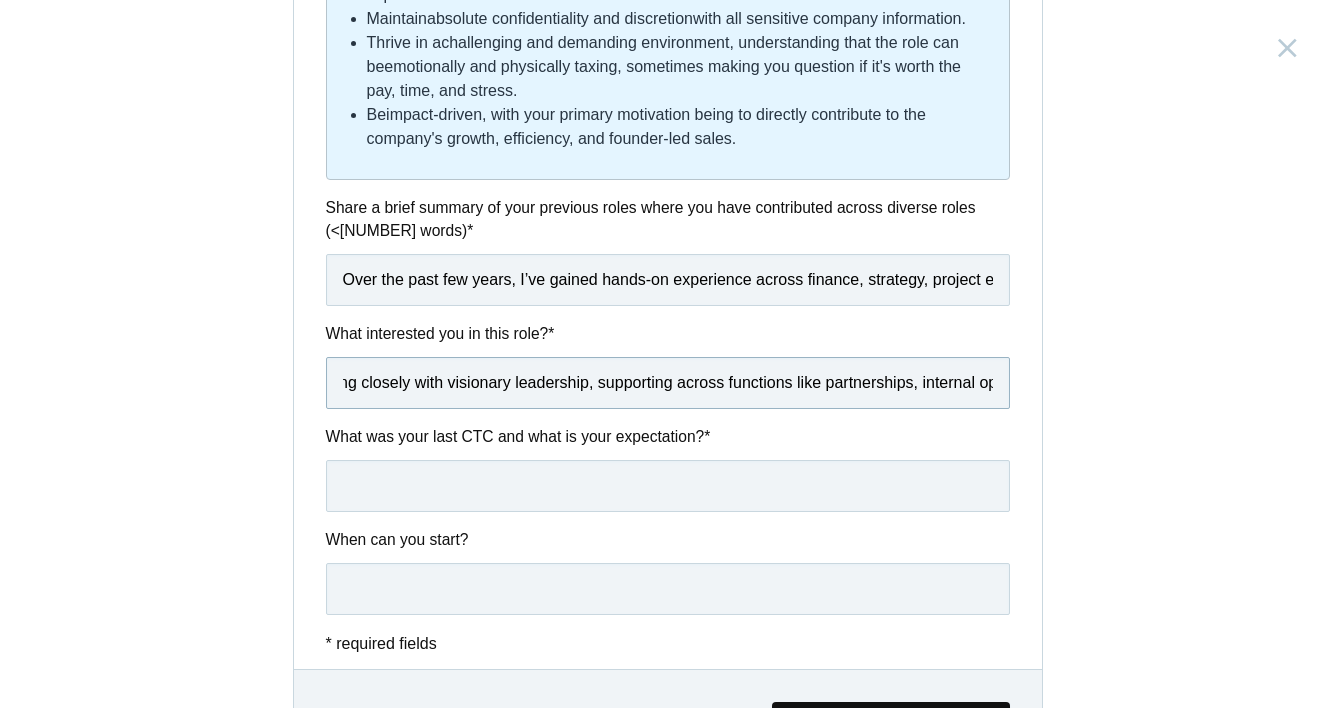click on "What drew me to this role is the unique opportunity to contribute to a high-impact design and strategy studio like Parallel, known for creating products that are not only user-centric but truly transformative at scale — from platforms like Co-WIN and DigiLocker to private-sector innovations. The Founders' Office role stood out to me because it offers a rare blend of strategic ownership and hands-on operational execution. I’m excited by the idea of working closely with visionary leadership, supporting across functions like partnerships, internal ops, and special projects. The generalist nature of the role, combined with its entrepreneurial expectations, aligns perfectly with my background in cross-functional project execution, strategic analysis, and my eagerness to be part of building something bold and meaningful." at bounding box center (668, 383) 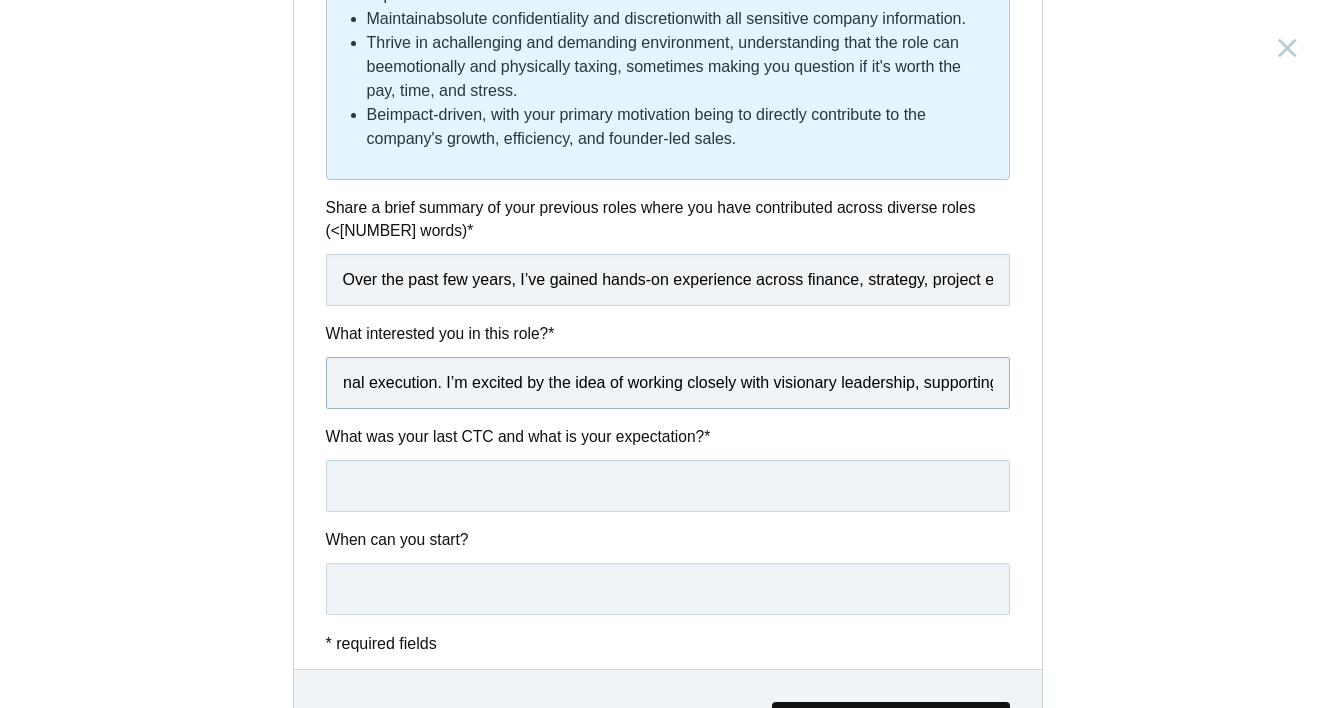click on "What drew me to this role is the unique opportunity to contribute to a high-impact design and strategy studio like Parallel, known for creating products that are not only user-centric but truly transformative at scale — from platforms like Co-WIN and DigiLocker to private-sector innovations. The Founders' Office role stood out to me because it offers a rare blend of strategic ownership and hands-on operational execution. I’m excited by the idea of working closely with visionary leadership, supporting across functions like partnerships, internal ops, and special projects. The generalist nature of the role, combined with its entrepreneurial expectations, aligns perfectly with my background in cross-functional project execution, strategic analysis, and my eagerness to be part of building something bold and meaningful." at bounding box center (668, 383) 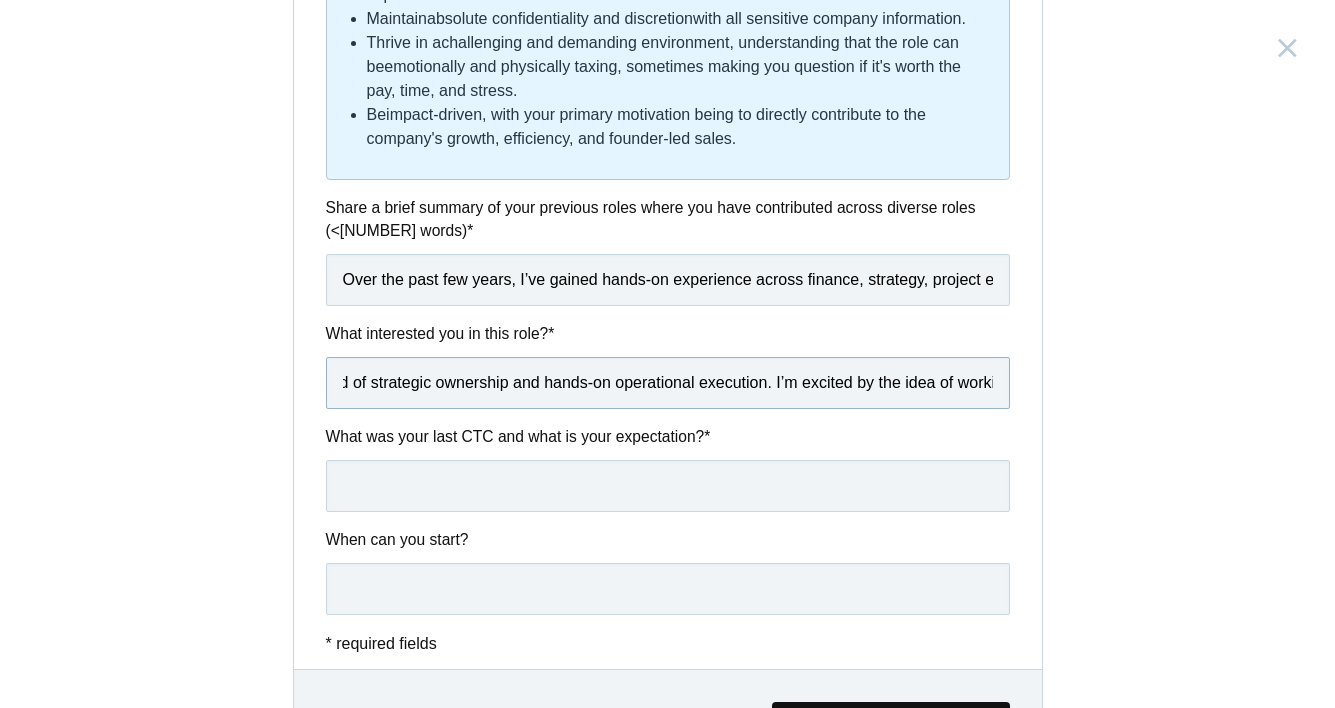 click on "What drew me to this role is the unique opportunity to contribute to a high-impact design and strategy studio like Parallel, known for creating products that are not only user-centric but truly transformative at scale — from platforms like Co-WIN and DigiLocker to private-sector innovations. The Founders' Office role stood out to me because it offers a rare blend of strategic ownership and hands-on operational execution. I’m excited by the idea of working closely with visionary leadership, supporting across functions like partnerships, internal ops, and special projects. The generalist nature of the role, combined with its entrepreneurial expectations, aligns perfectly with my background in cross-functional project execution, strategic analysis, and my eagerness to be part of building something bold and meaningful." at bounding box center (668, 383) 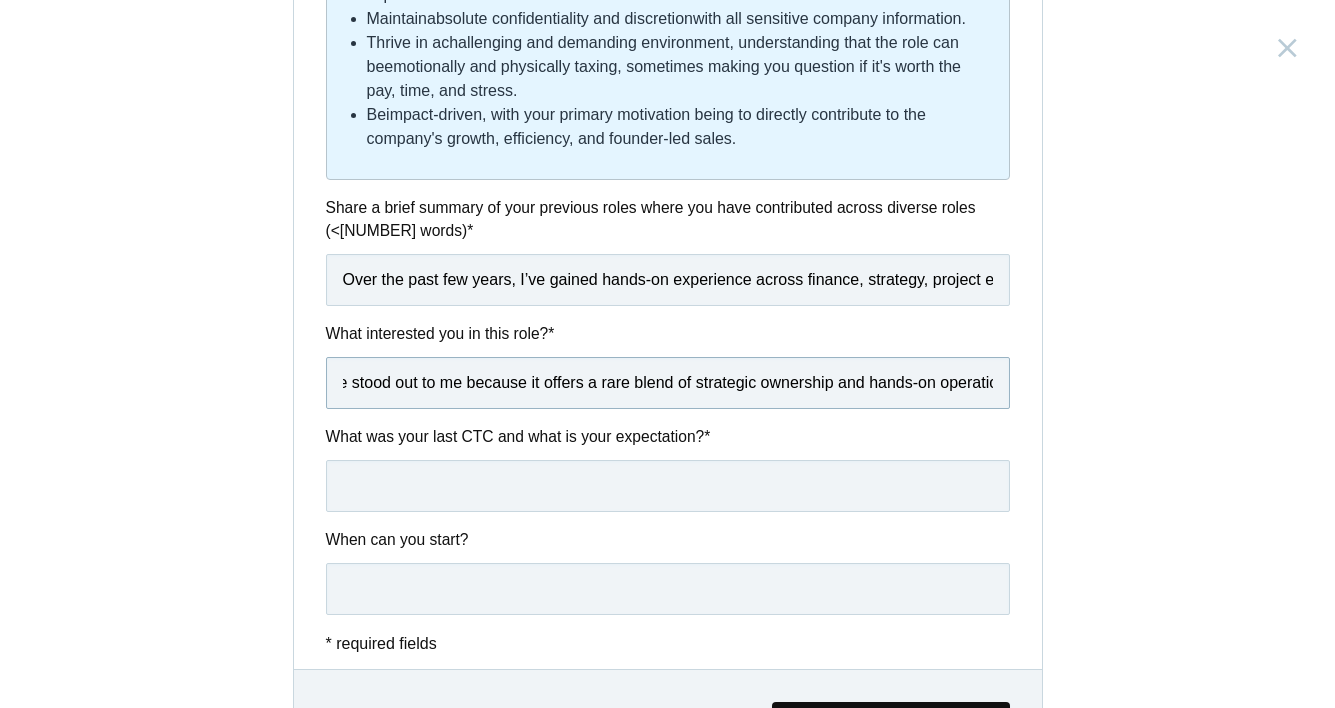 click on "What drew me to this role is the unique opportunity to contribute to a high-impact design and strategy studio like Parallel, known for creating products that are not only user-centric but truly transformative at scale — from platforms like Co-WIN and DigiLocker to private-sector innovations. The Founders' Office role stood out to me because it offers a rare blend of strategic ownership and hands-on operational execution. I’m excited by the idea of working closely with visionary leadership, supporting across functions like partnerships, internal ops, and special projects. The generalist nature of the role, combined with its entrepreneurial expectations, aligns perfectly with my background in cross-functional project execution, strategic analysis, and my eagerness to be part of building something bold and meaningful." at bounding box center [668, 383] 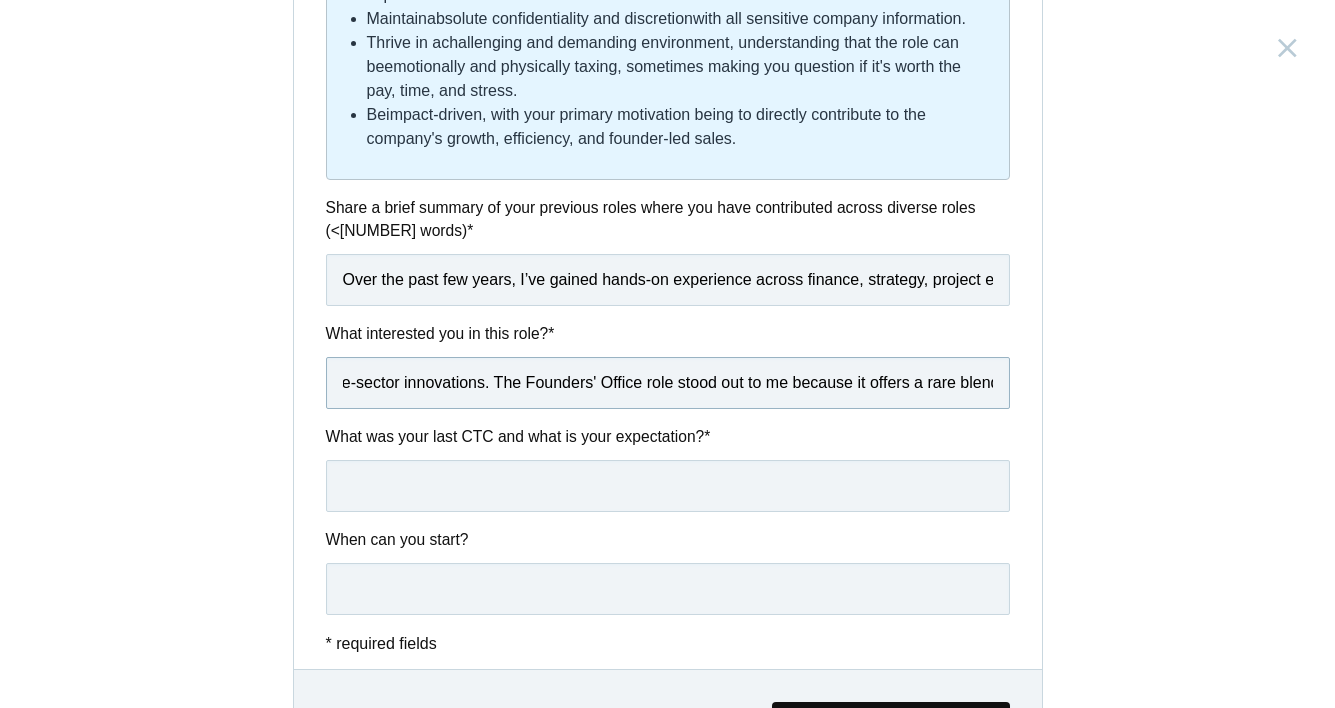 click on "What drew me to this role is the unique opportunity to contribute to a high-impact design and strategy studio like Parallel, known for creating products that are not only user-centric but truly transformative at scale — from platforms like Co-WIN and DigiLocker to private-sector innovations. The Founders' Office role stood out to me because it offers a rare blend of strategic ownership and hands-on operational execution. I’m excited by the idea of working closely with visionary leadership, supporting across functions like partnerships, internal ops, and special projects. The generalist nature of the role, combined with its entrepreneurial expectations, aligns perfectly with my background in cross-functional project execution, strategic analysis, and my eagerness to be part of building something bold and meaningful." at bounding box center (668, 383) 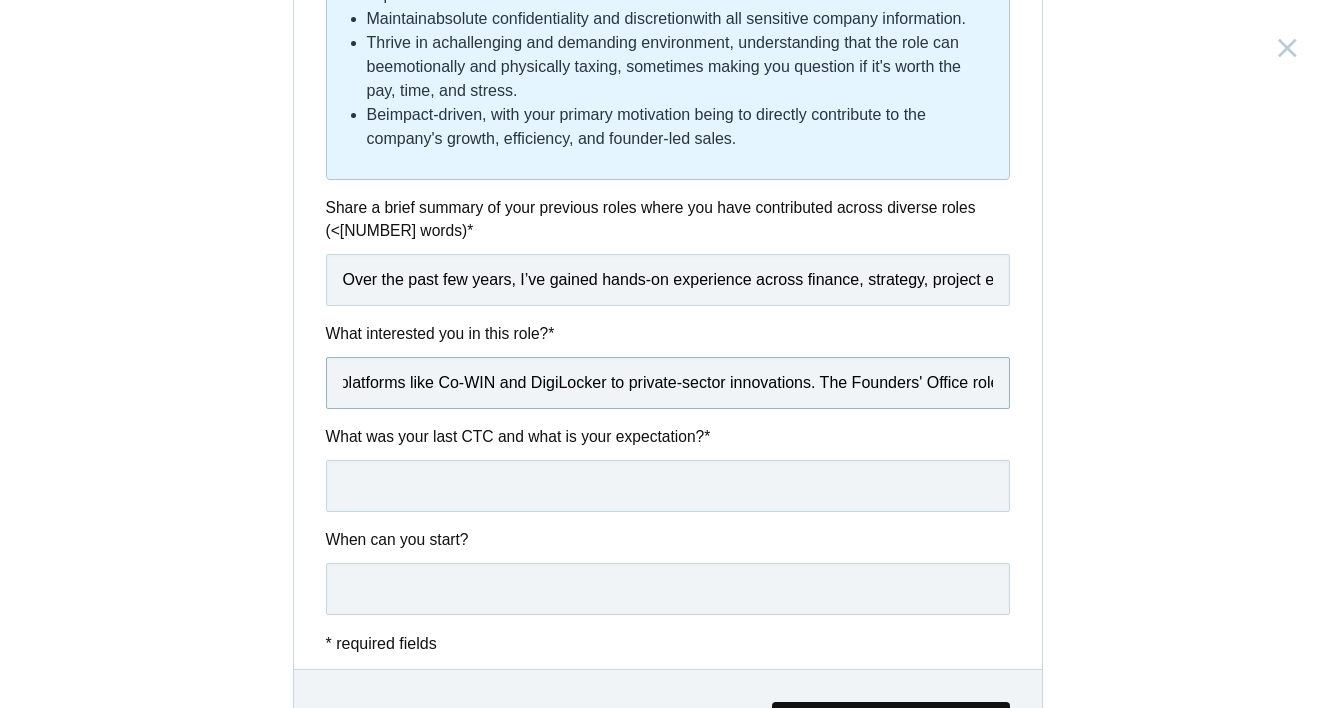 click on "What drew me to this role is the unique opportunity to contribute to a high-impact design and strategy studio like Parallel, known for creating products that are not only user-centric but truly transformative at scale — from platforms like Co-WIN and DigiLocker to private-sector innovations. The Founders' Office role stood out to me because it offers a rare blend of strategic ownership and hands-on operational execution. I’m excited by the idea of working closely with visionary leadership, supporting across functions like partnerships, internal ops, and special projects. The generalist nature of the role, combined with its entrepreneurial expectations, aligns perfectly with my background in cross-functional project execution, strategic analysis, and my eagerness to be part of building something bold and meaningful." at bounding box center [668, 383] 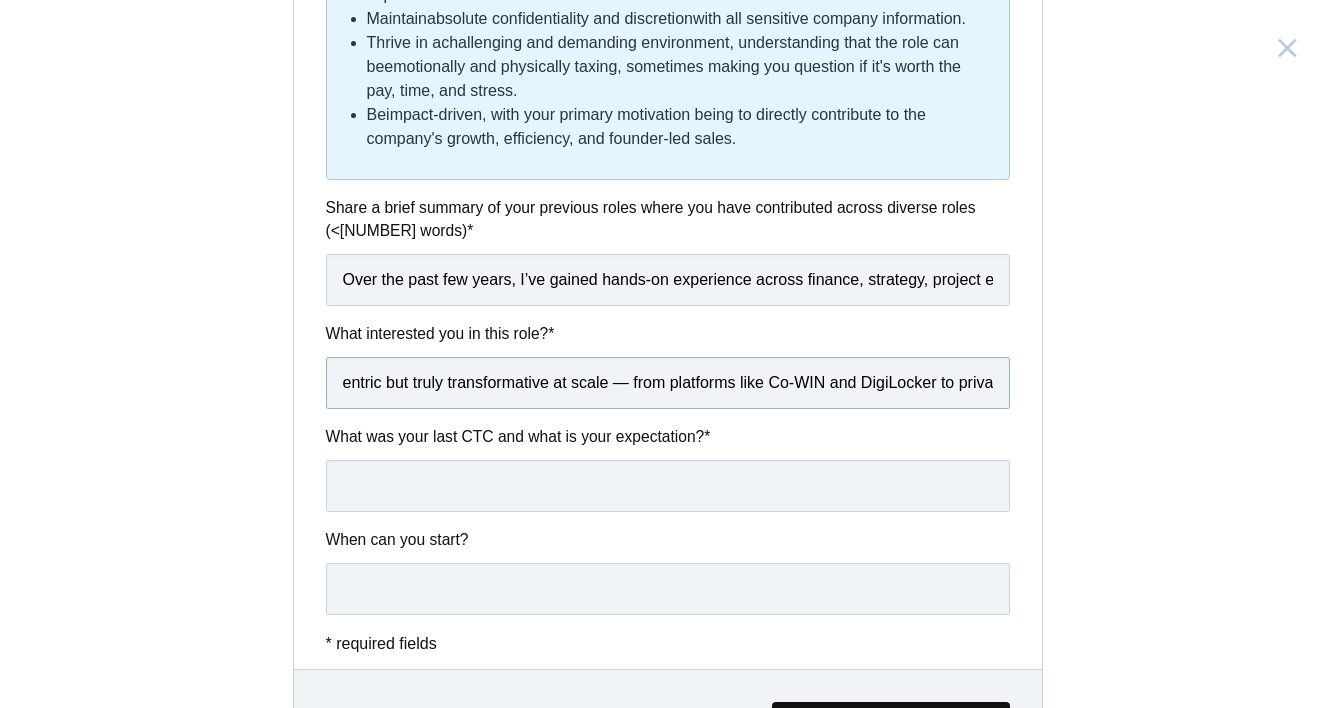 click on "What drew me to this role is the unique opportunity to contribute to a high-impact design and strategy studio like Parallel, known for creating products that are not only user-centric but truly transformative at scale — from platforms like Co-WIN and DigiLocker to private-sector innovations. The Founders' Office role stood out to me because it offers a rare blend of strategic ownership and hands-on operational execution. I’m excited by the idea of working closely with visionary leadership, supporting across functions like partnerships, internal ops, and special projects. The generalist nature of the role, combined with its entrepreneurial expectations, aligns perfectly with my background in cross-functional project execution, strategic analysis, and my eagerness to be part of building something bold and meaningful." at bounding box center [668, 383] 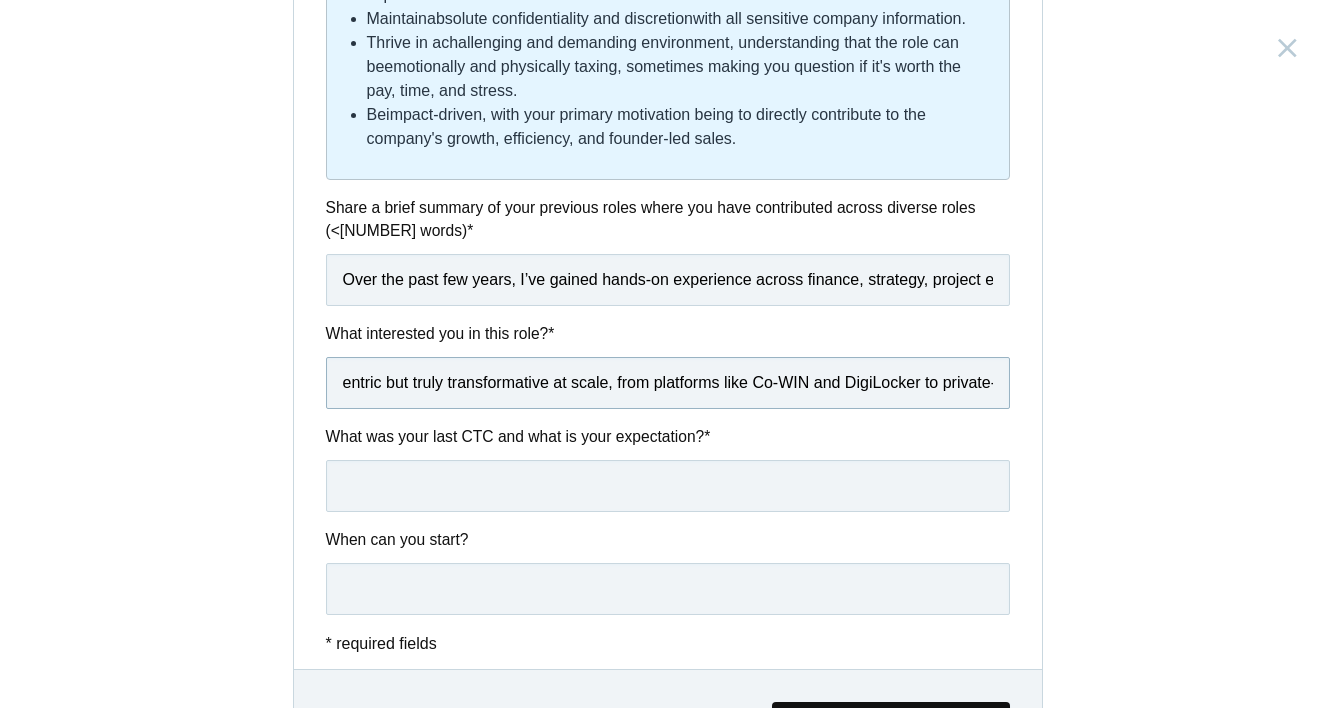 type on "What drew me to this role is the unique opportunity to contribute to a high-impact design and strategy studio like Parallel, known for creating products that are not only user-centric but truly transformative at scale, from platforms like Co-WIN and DigiLocker to private-sector innovations. The Founders' Office role stood out to me because it offers a rare blend of strategic ownership and hands-on operational execution. I’m excited by the idea of working closely with visionary leadership, supporting across functions like partnerships, internal ops, and special projects. The generalist nature of the role, combined with its entrepreneurial expectations, aligns perfectly with my background in cross-functional project execution, strategic analysis, and my eagerness to be part of building something bold and meaningful." 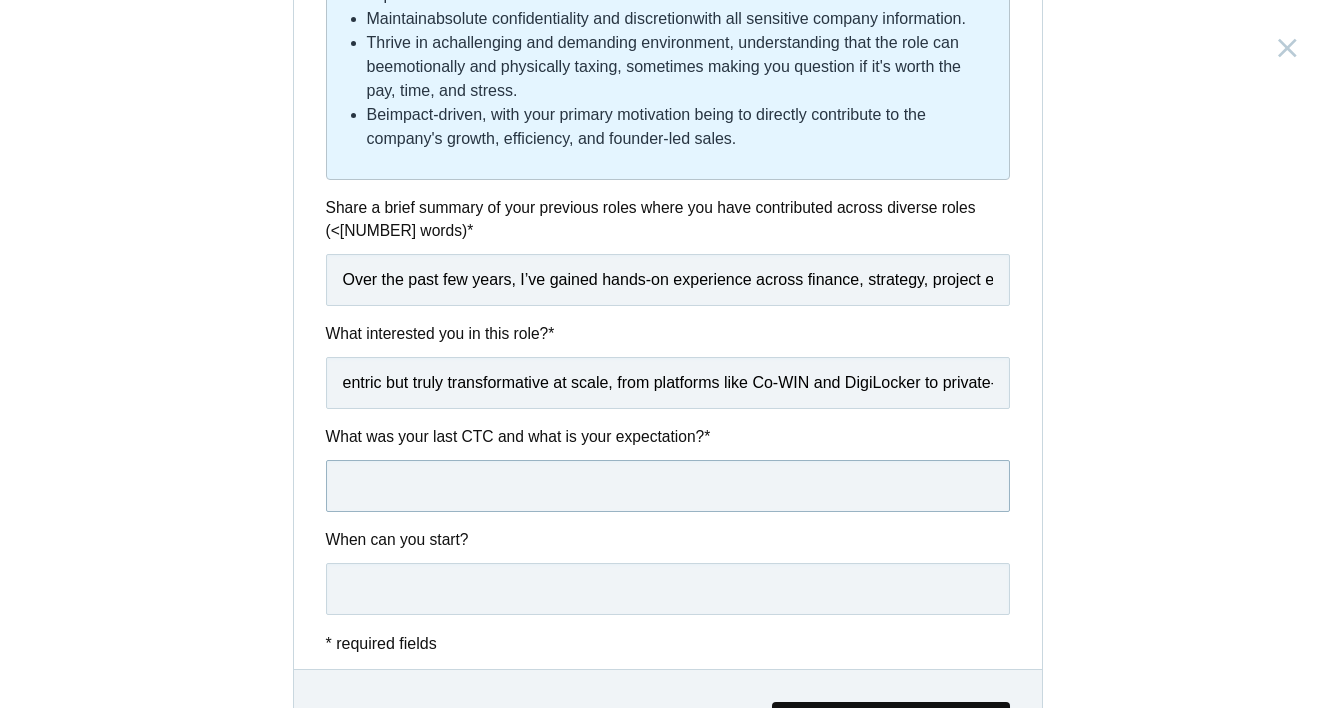 click at bounding box center (668, 486) 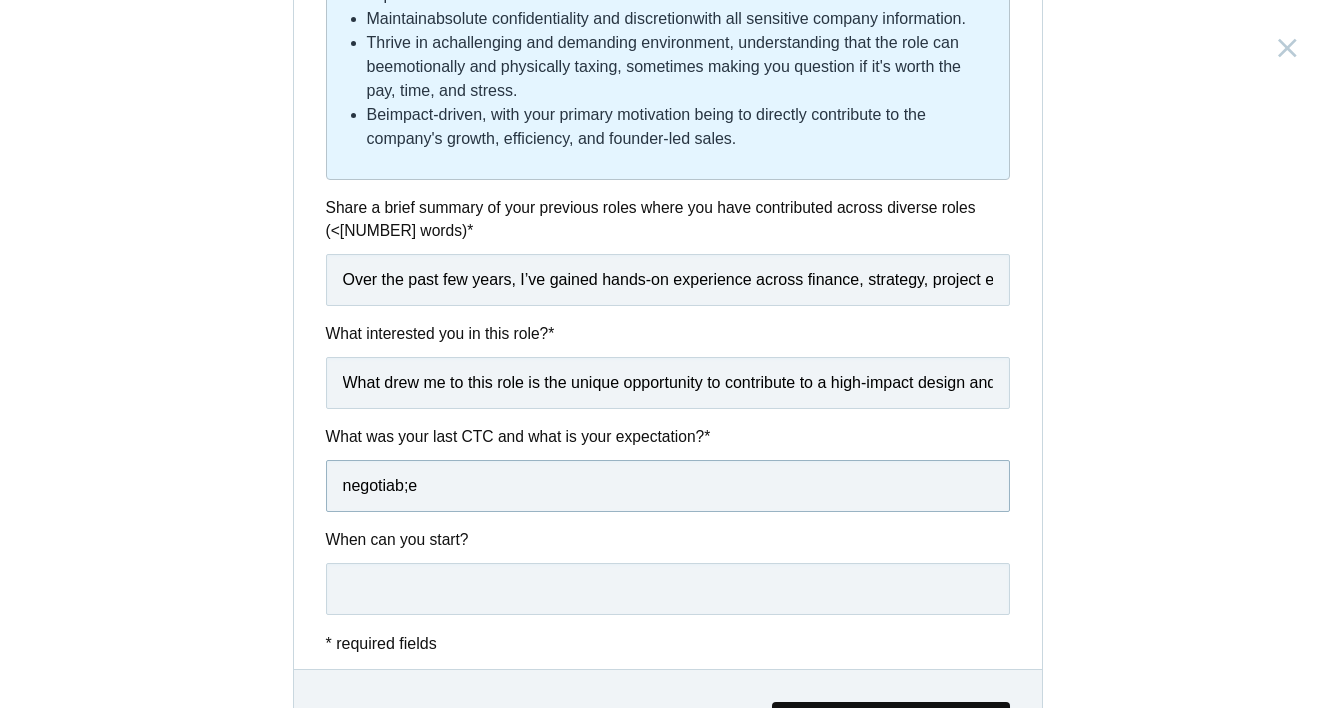 type on "negotiab;e" 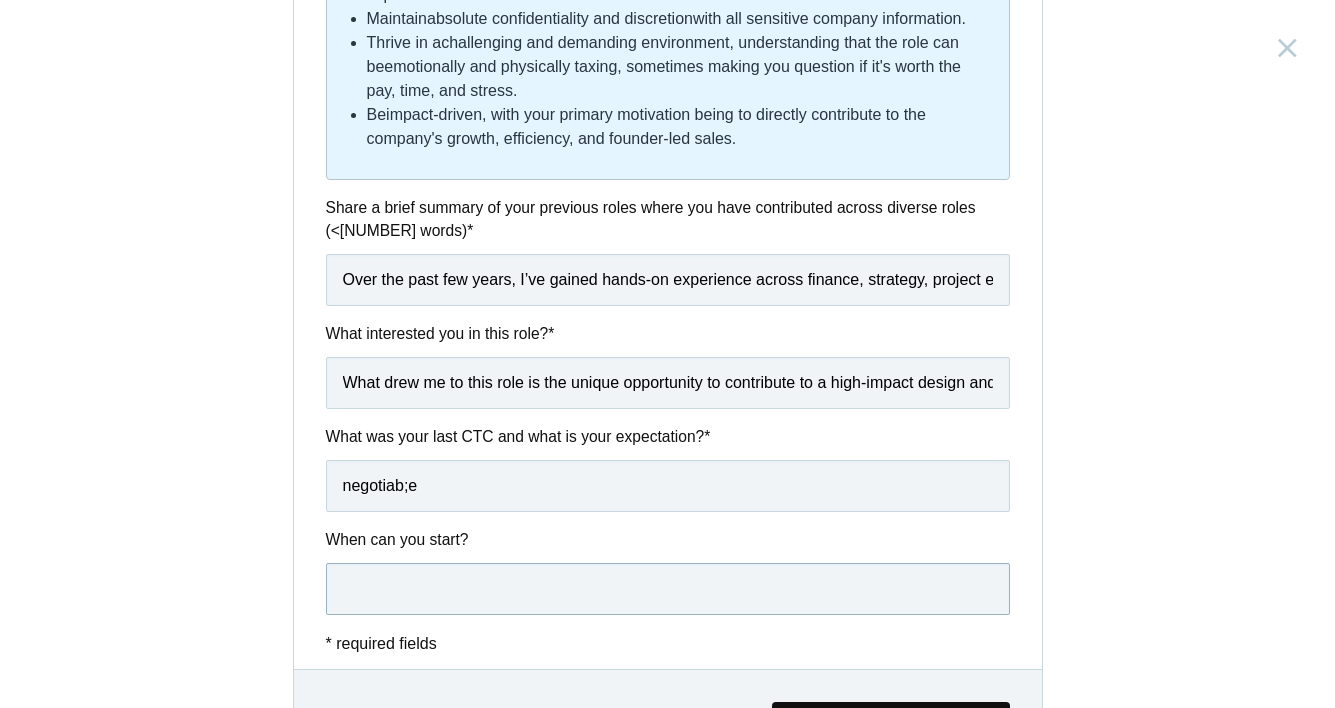 click at bounding box center [668, 589] 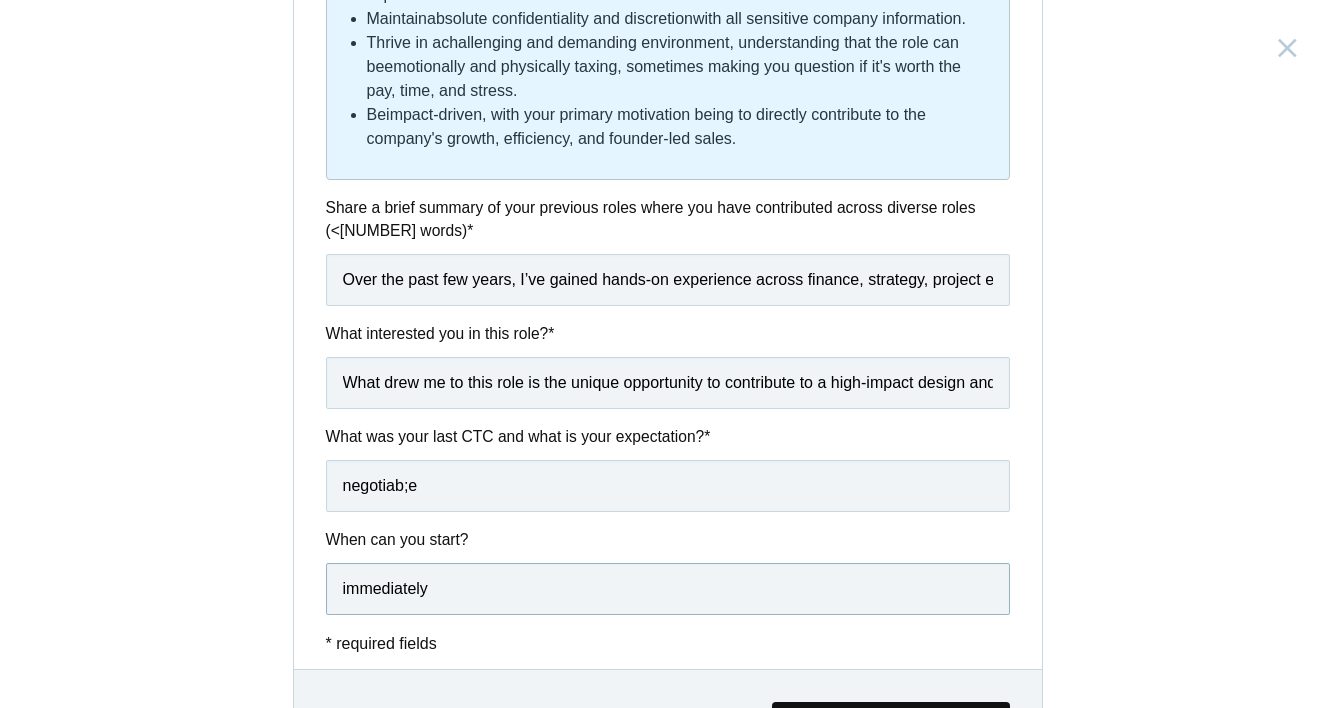 scroll, scrollTop: 1218, scrollLeft: 0, axis: vertical 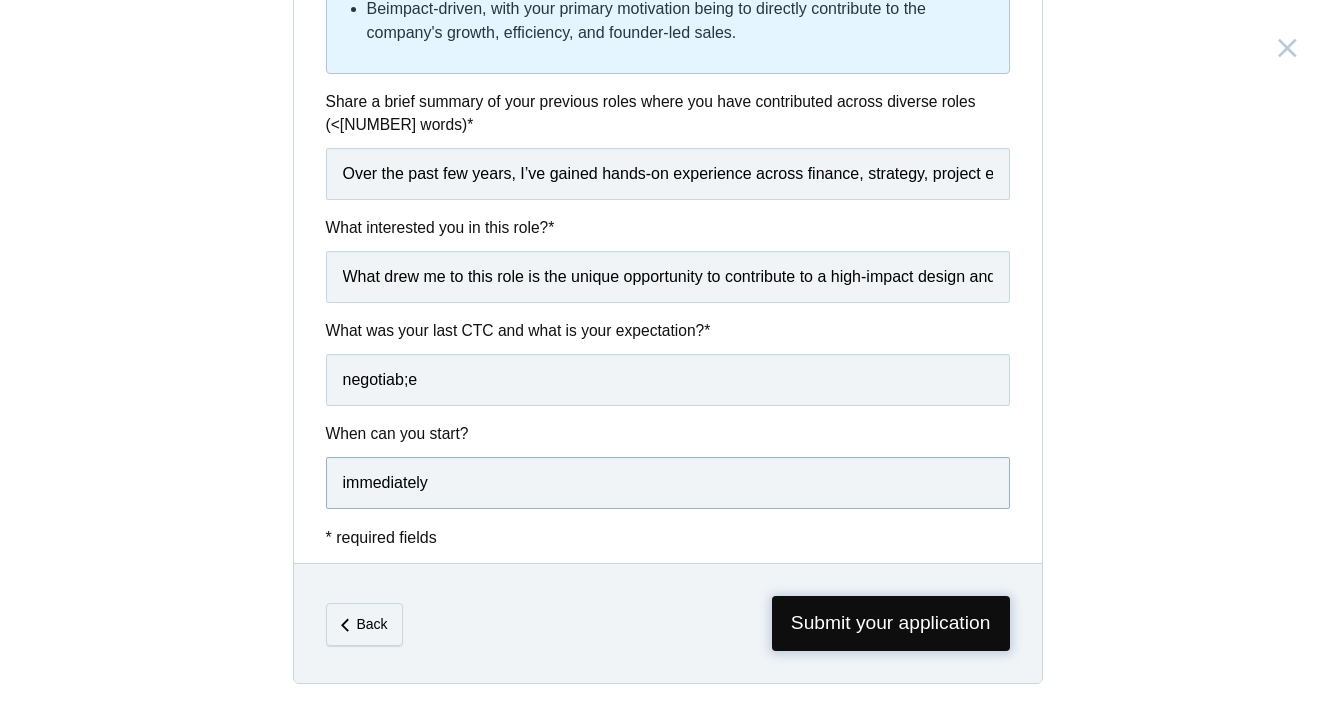 type on "immediately" 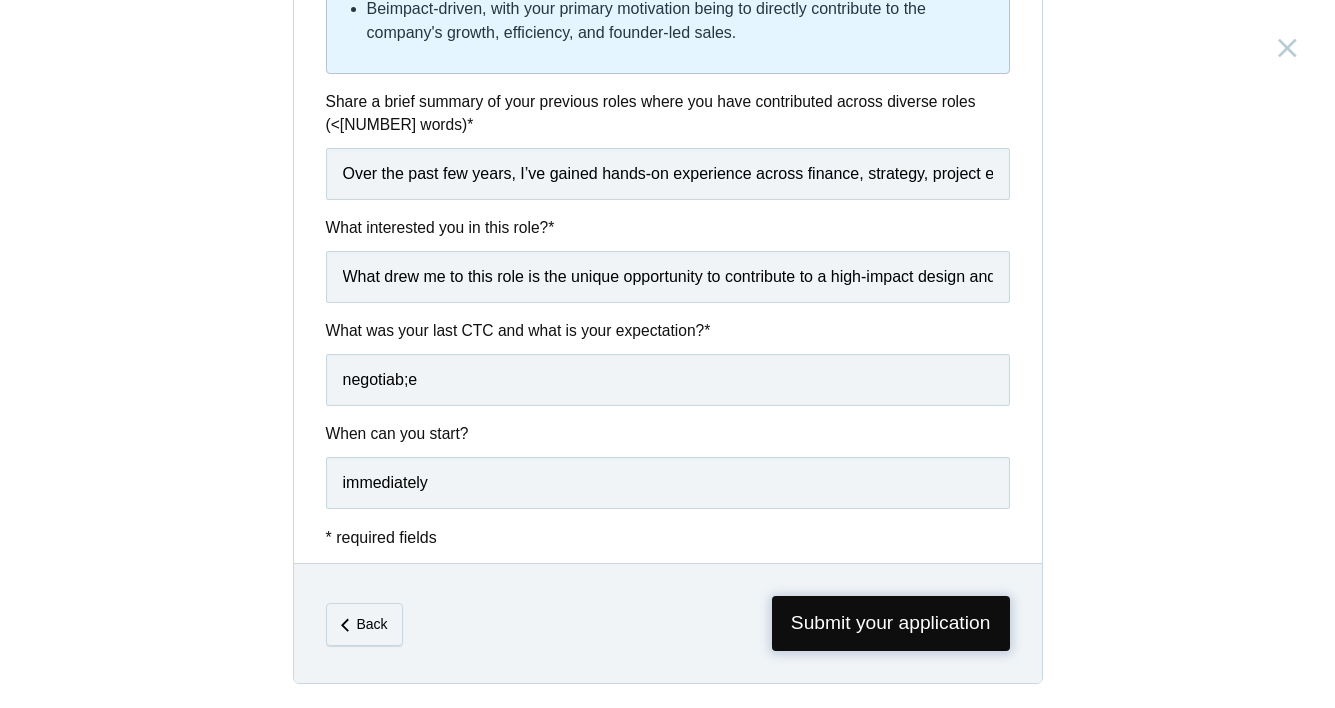 click on "Submit your application" at bounding box center (891, 623) 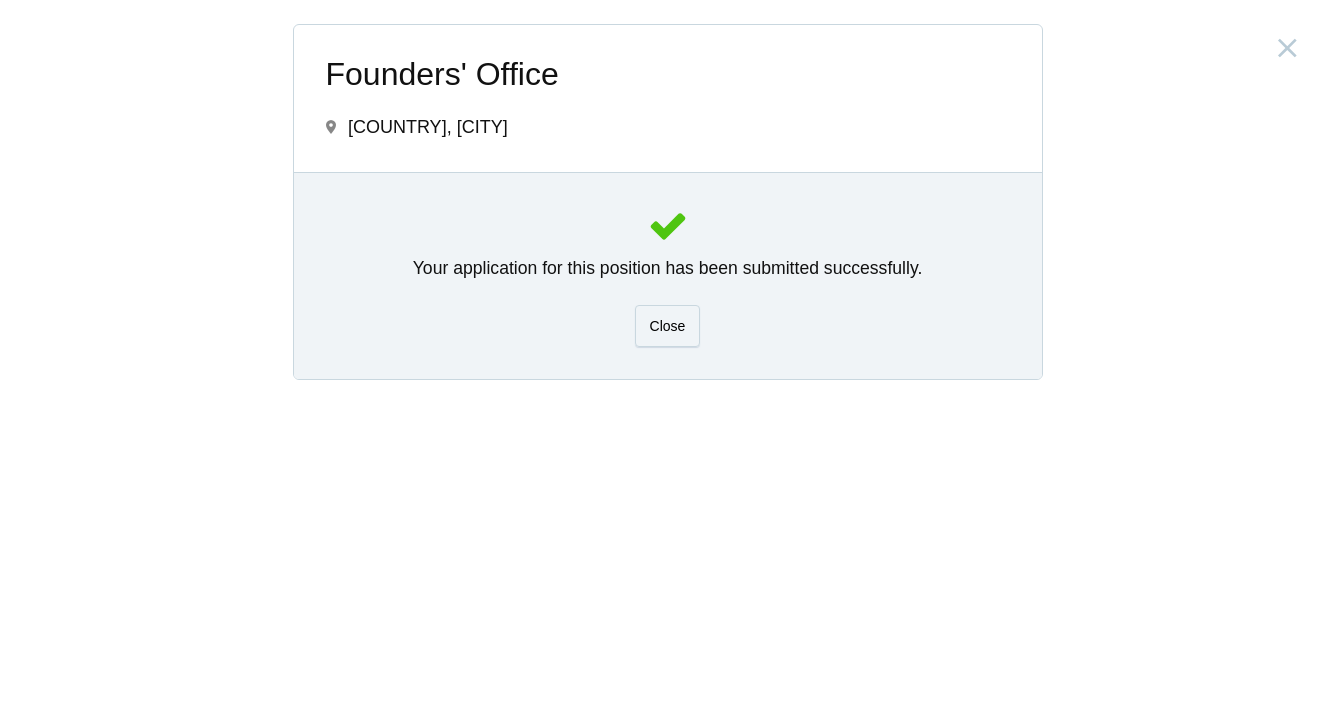 scroll, scrollTop: 0, scrollLeft: 0, axis: both 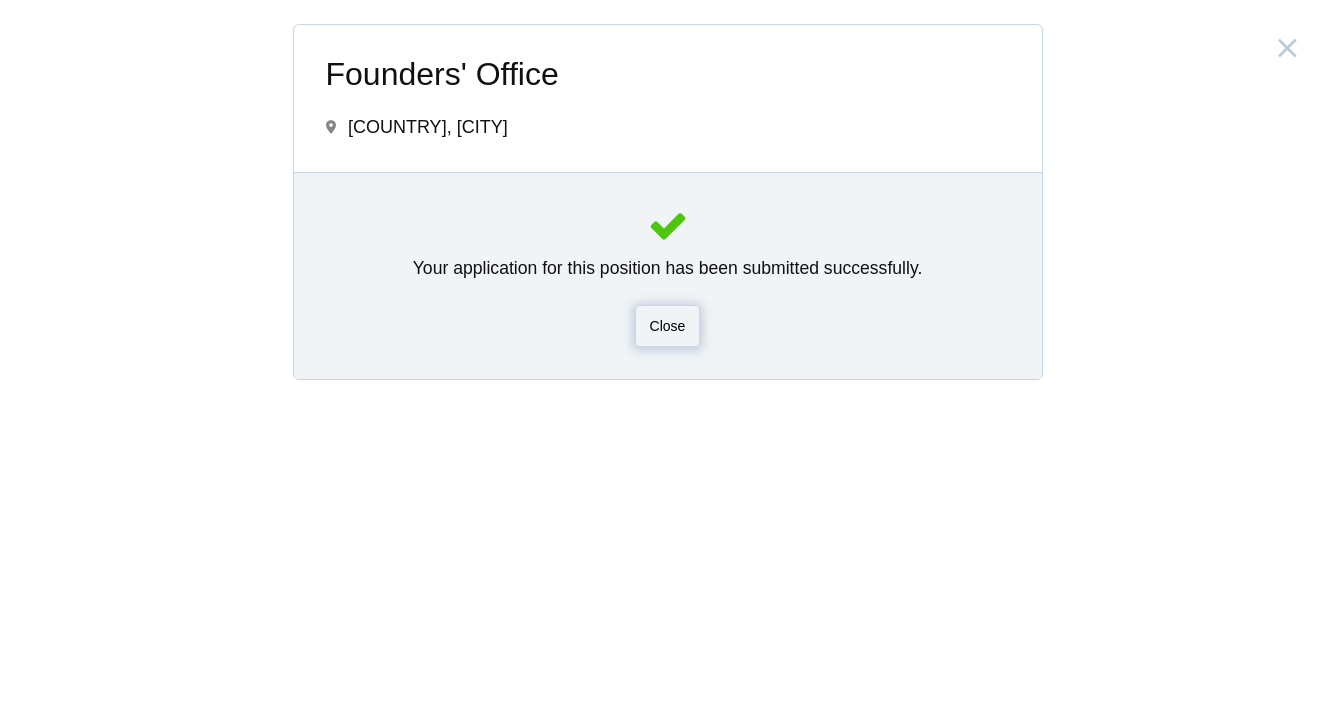 click on "Close" at bounding box center [668, 326] 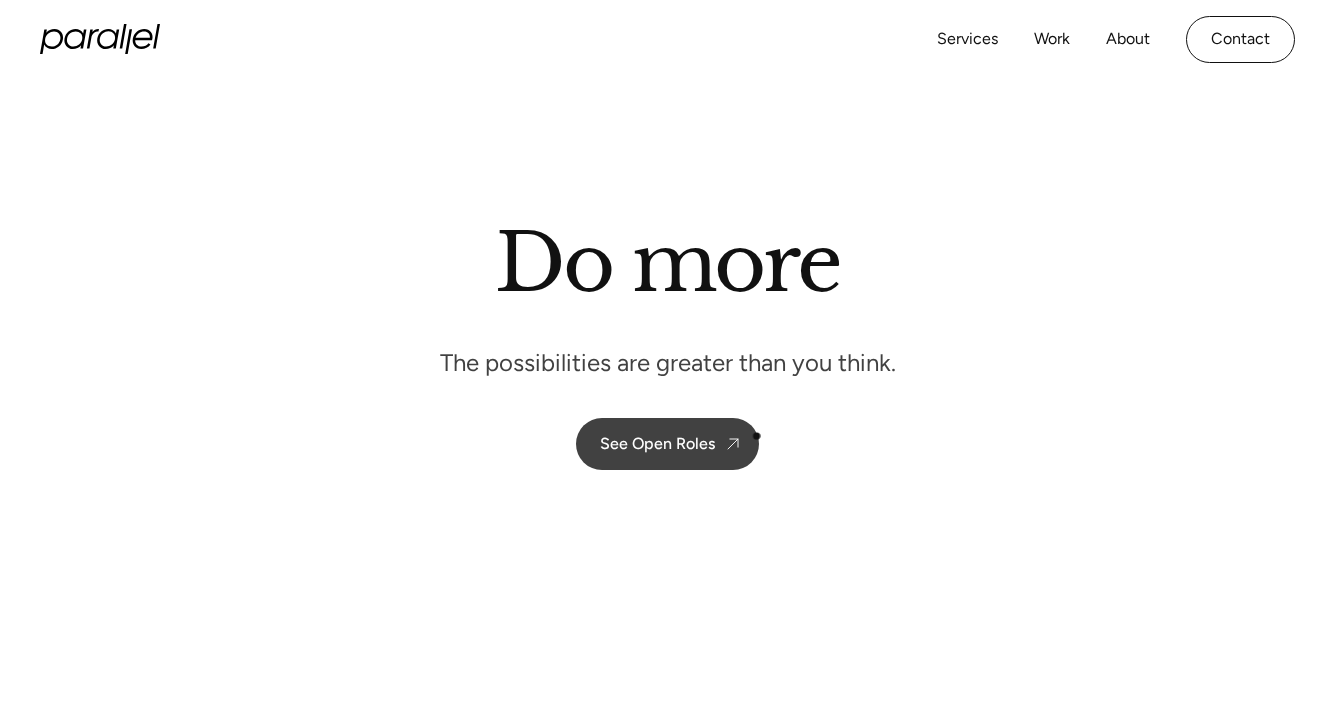 click on "See Open Roles" at bounding box center [667, 444] 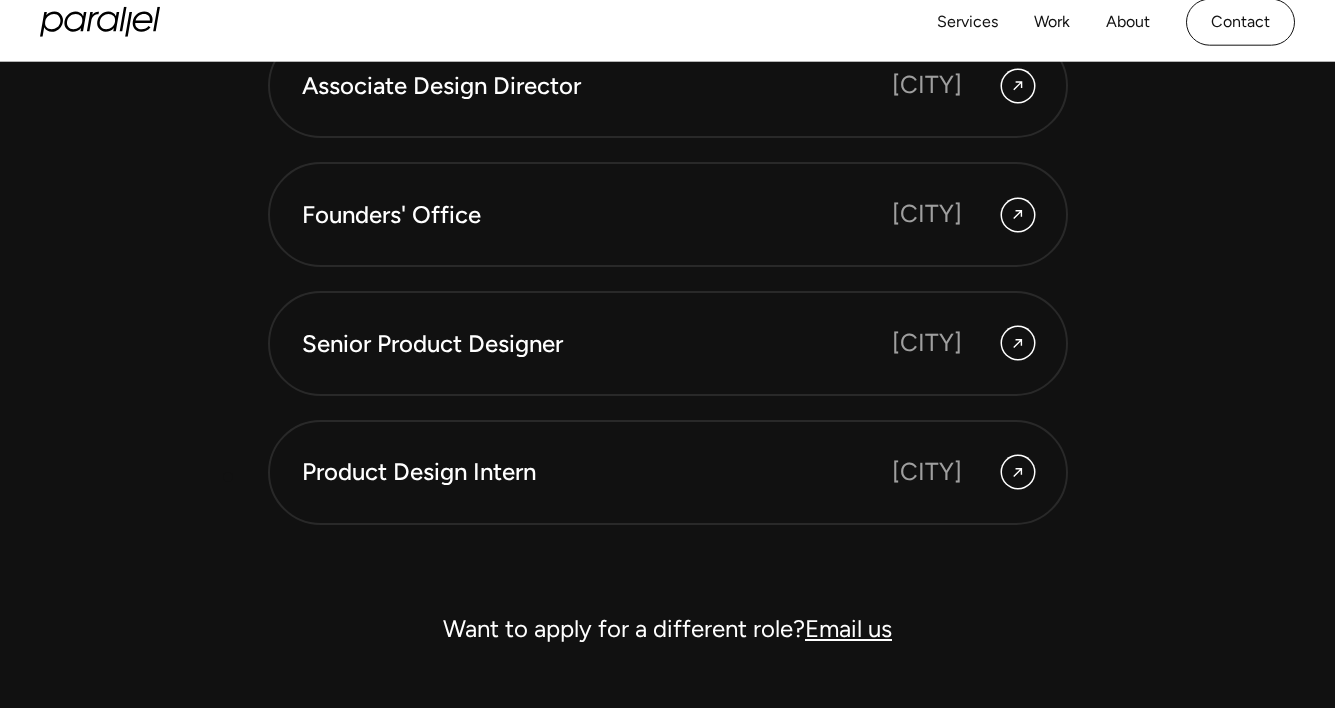 scroll, scrollTop: 5560, scrollLeft: 0, axis: vertical 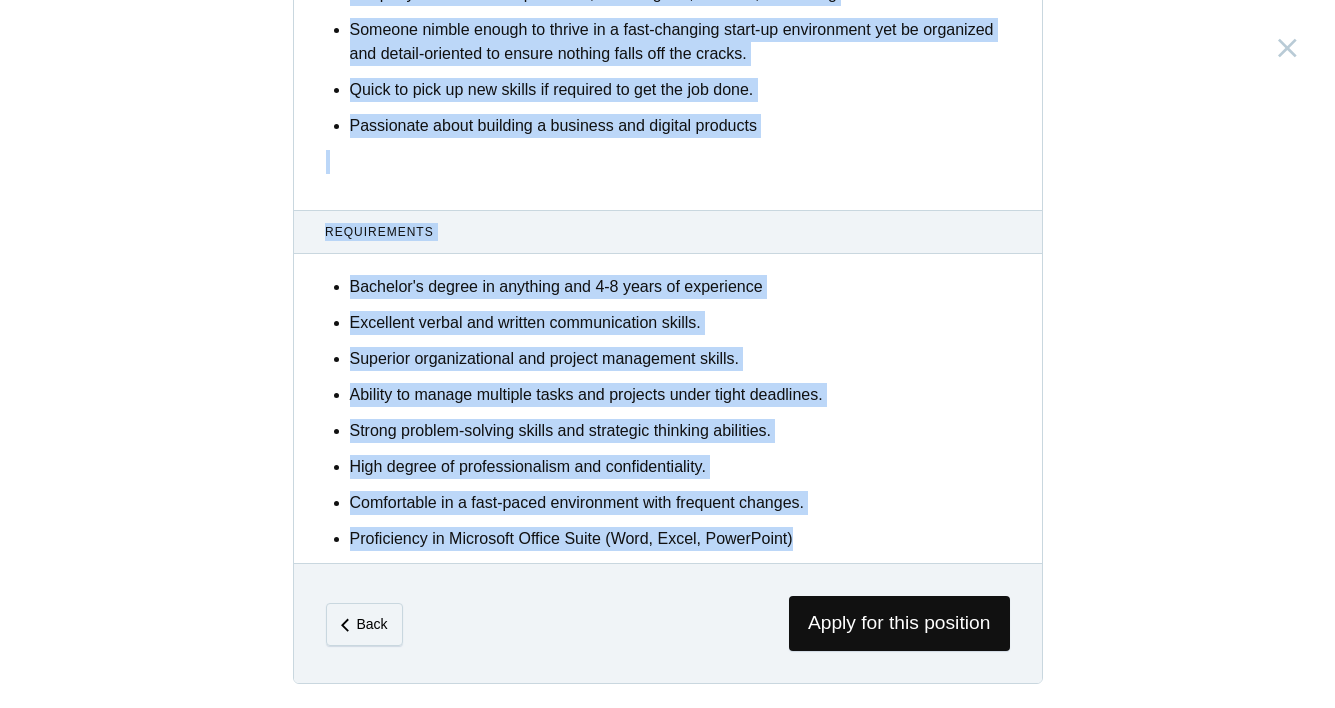 drag, startPoint x: 326, startPoint y: 62, endPoint x: 805, endPoint y: 537, distance: 674.5858 